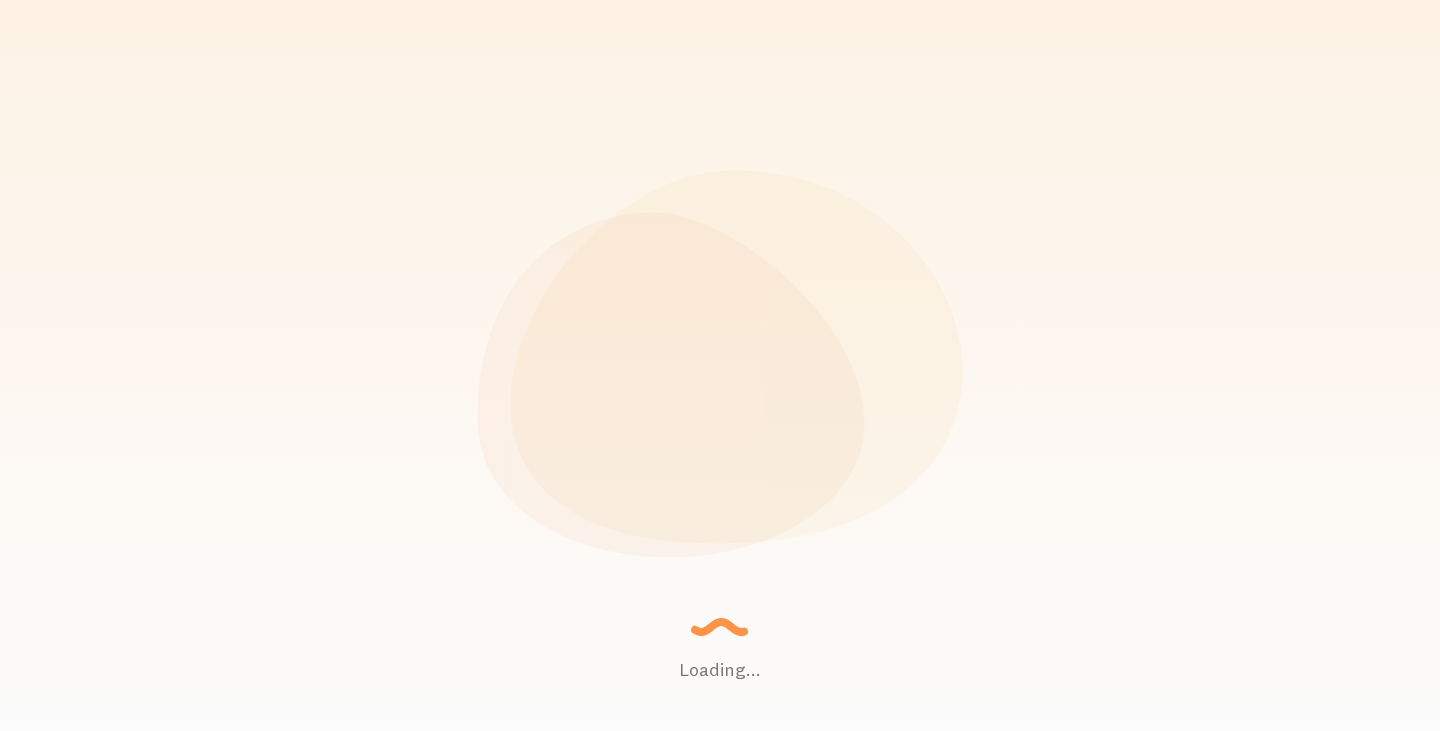 scroll, scrollTop: 0, scrollLeft: 0, axis: both 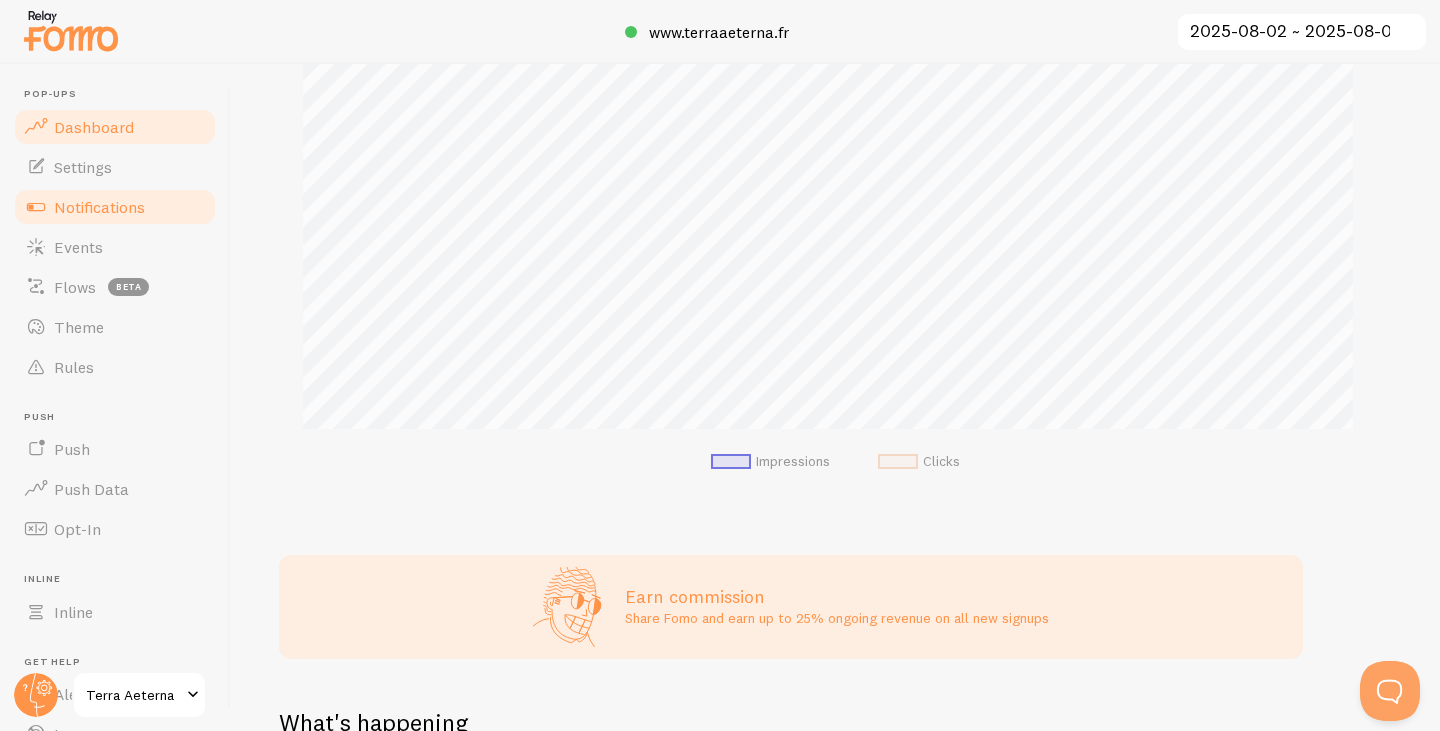 click on "Notifications" at bounding box center (99, 207) 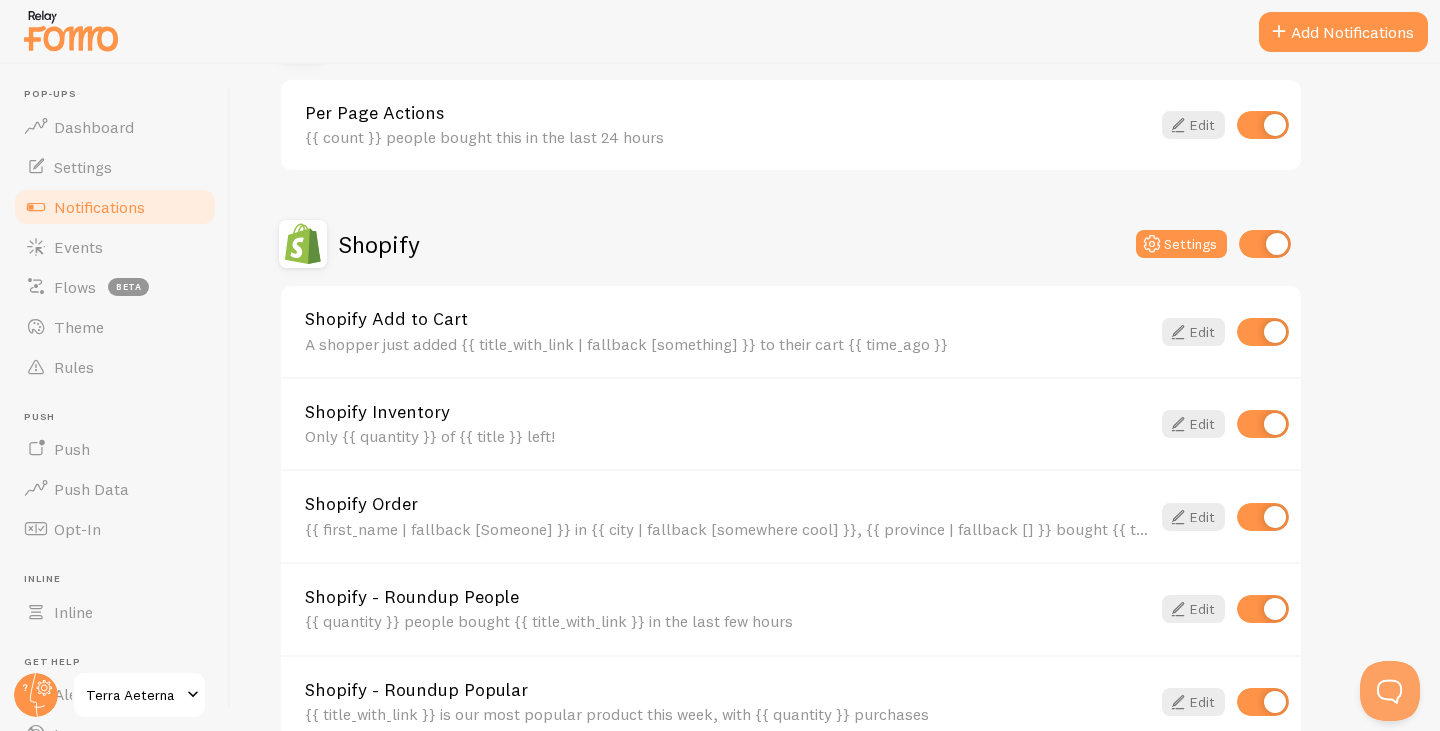 scroll, scrollTop: 800, scrollLeft: 0, axis: vertical 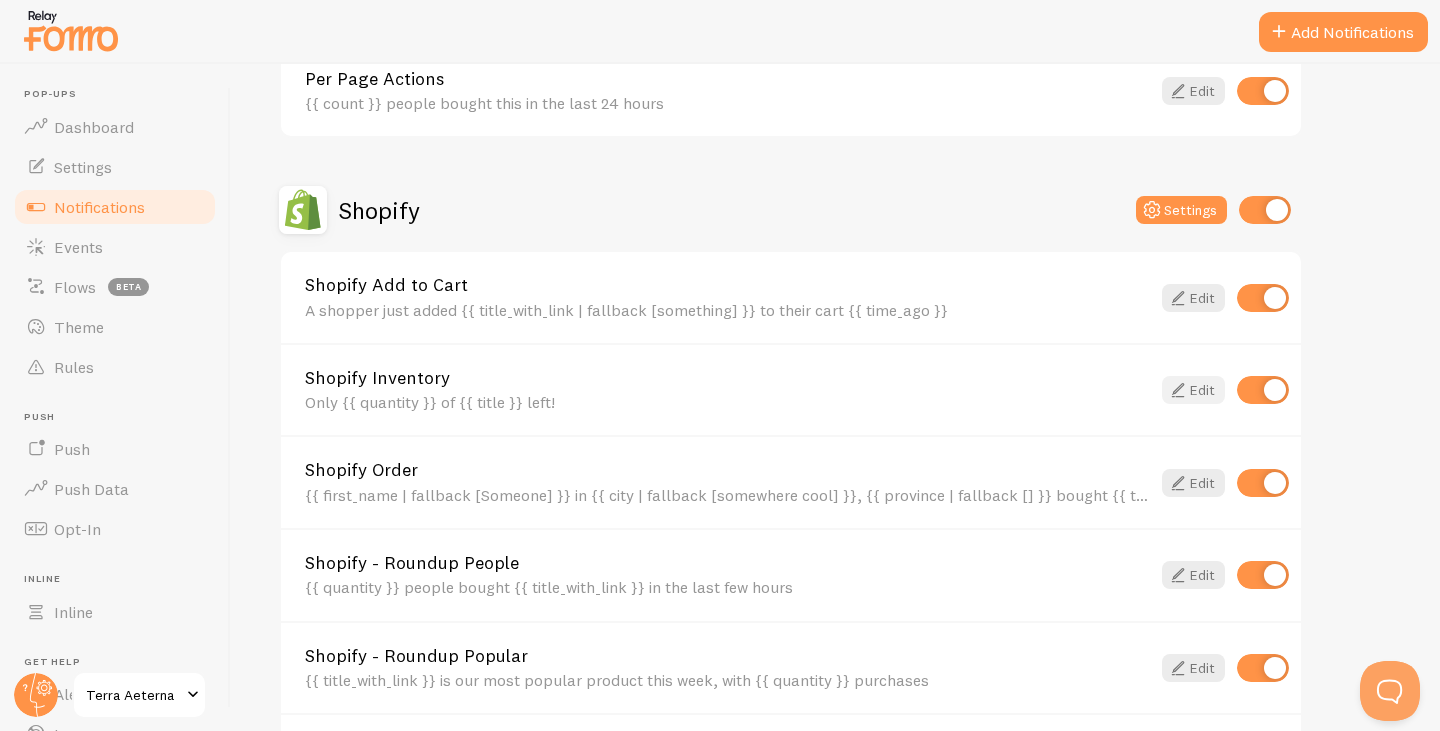 click on "Edit" at bounding box center (1193, 390) 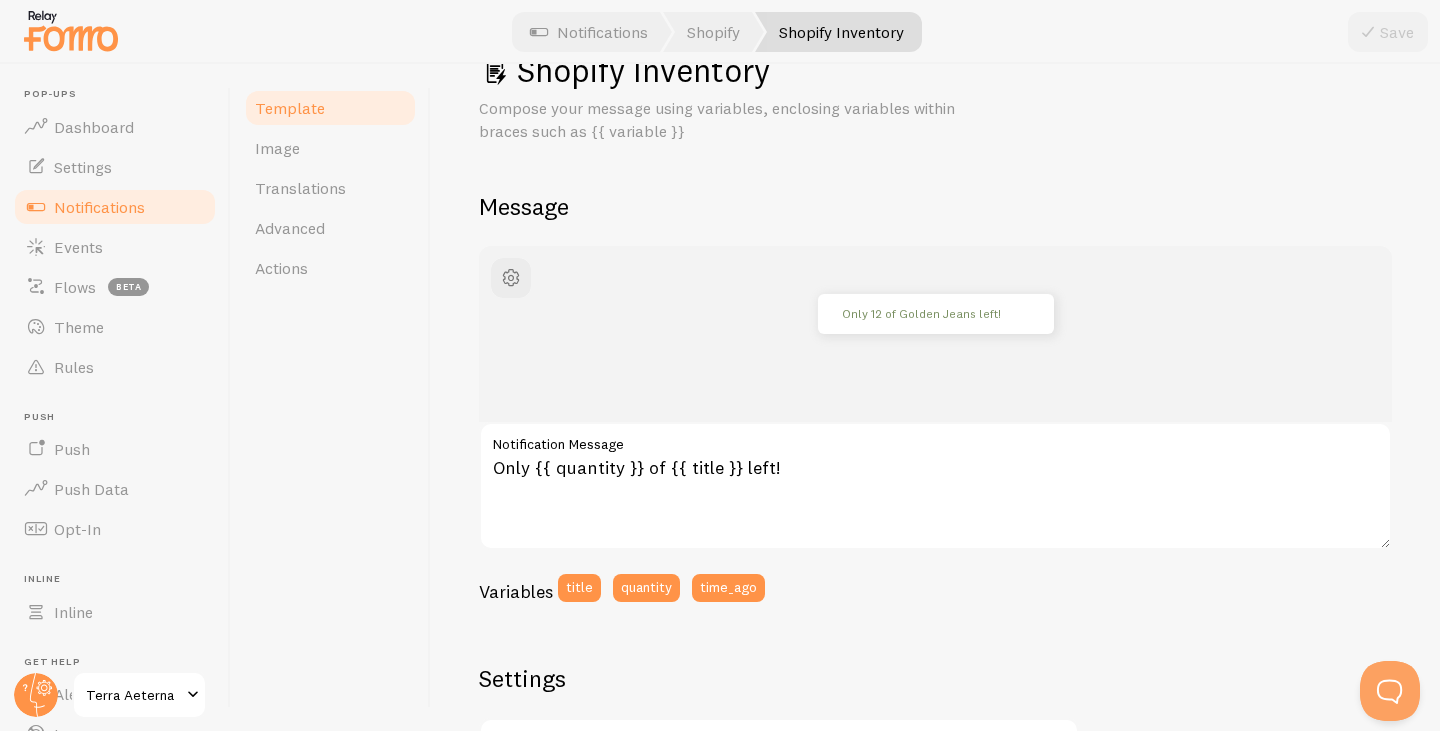 scroll, scrollTop: 100, scrollLeft: 0, axis: vertical 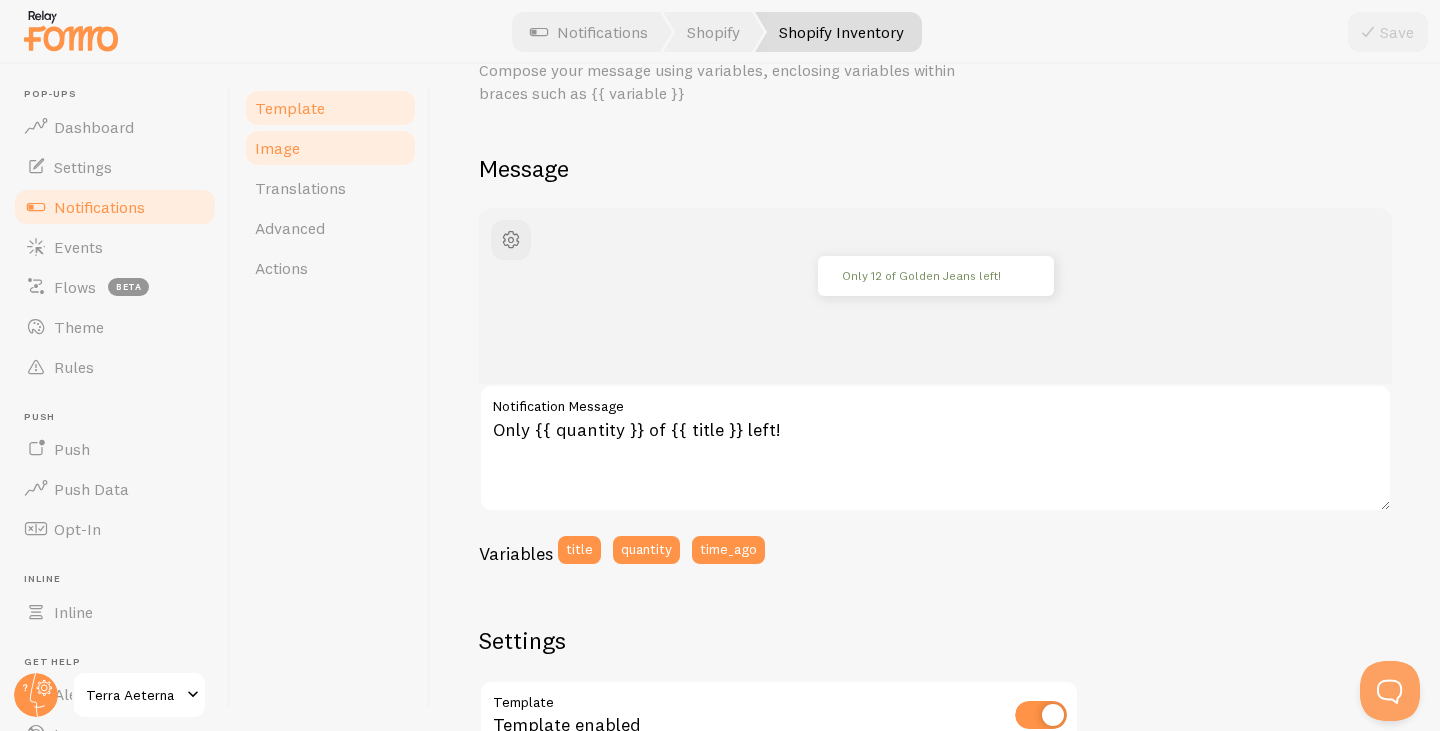 click on "Image" at bounding box center [330, 148] 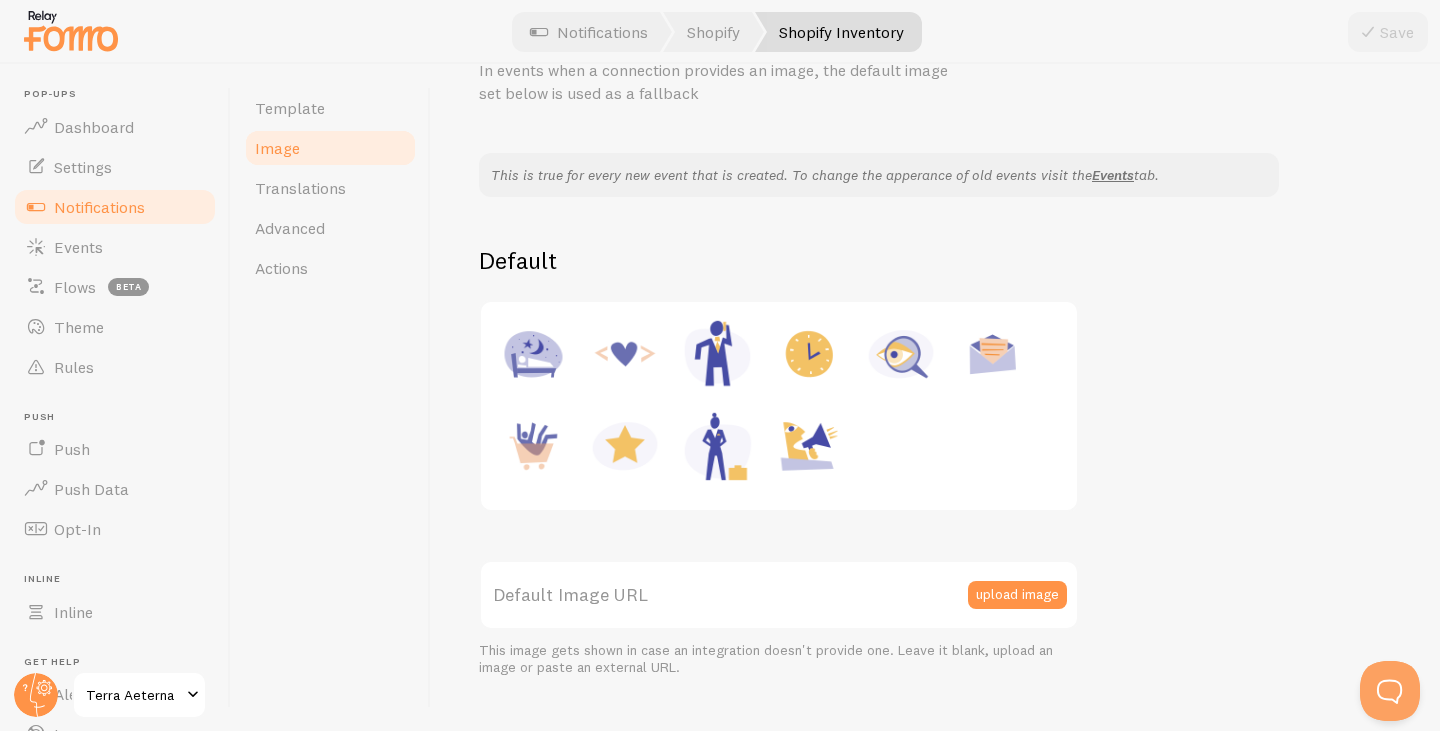 scroll, scrollTop: 0, scrollLeft: 0, axis: both 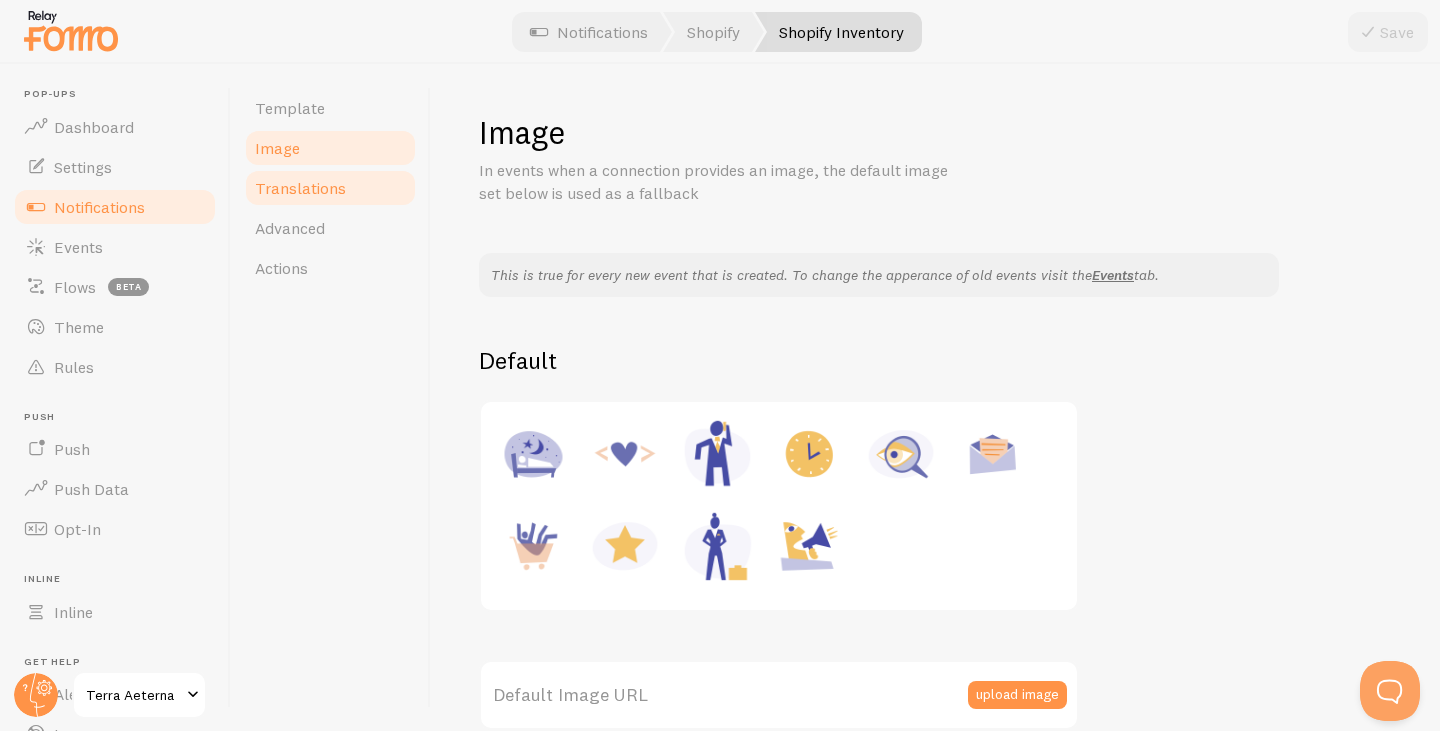 click on "Translations" at bounding box center (330, 188) 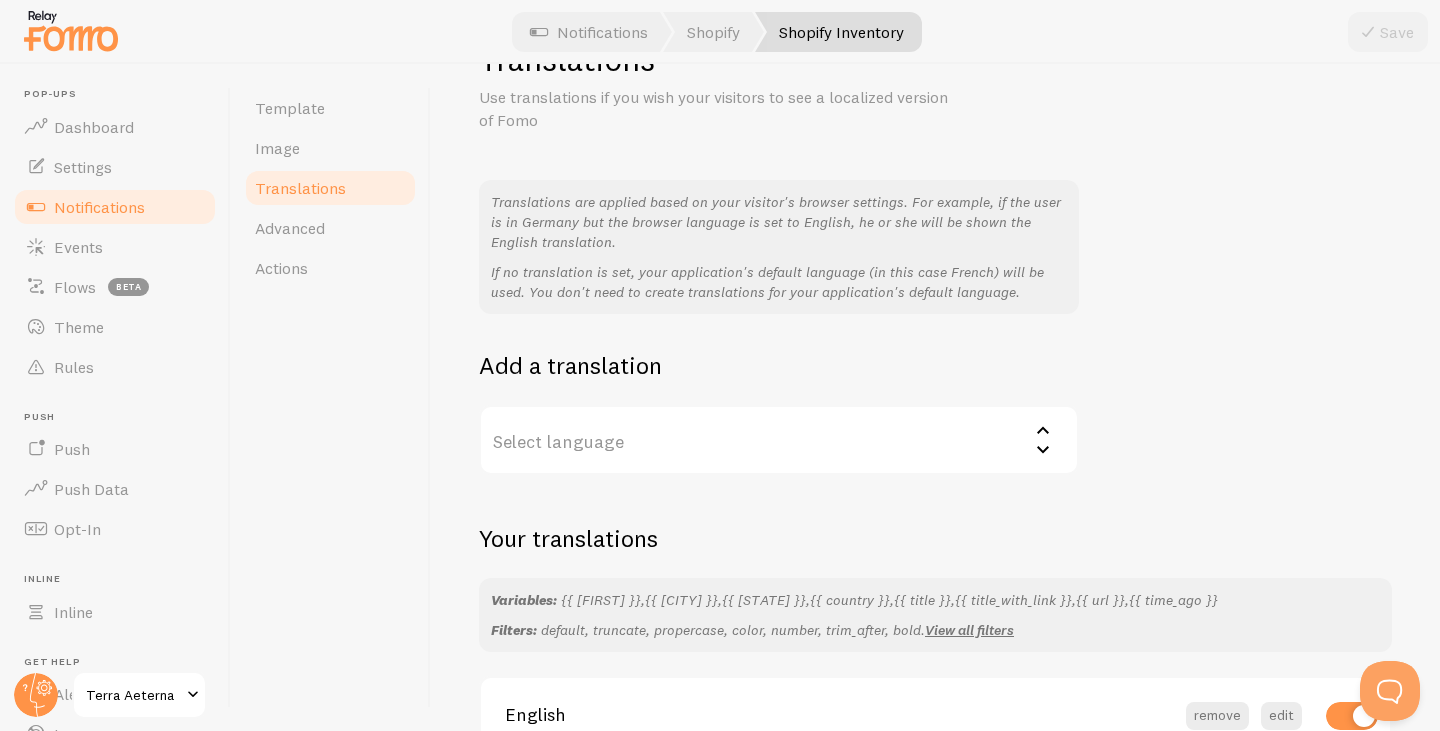 scroll, scrollTop: 193, scrollLeft: 0, axis: vertical 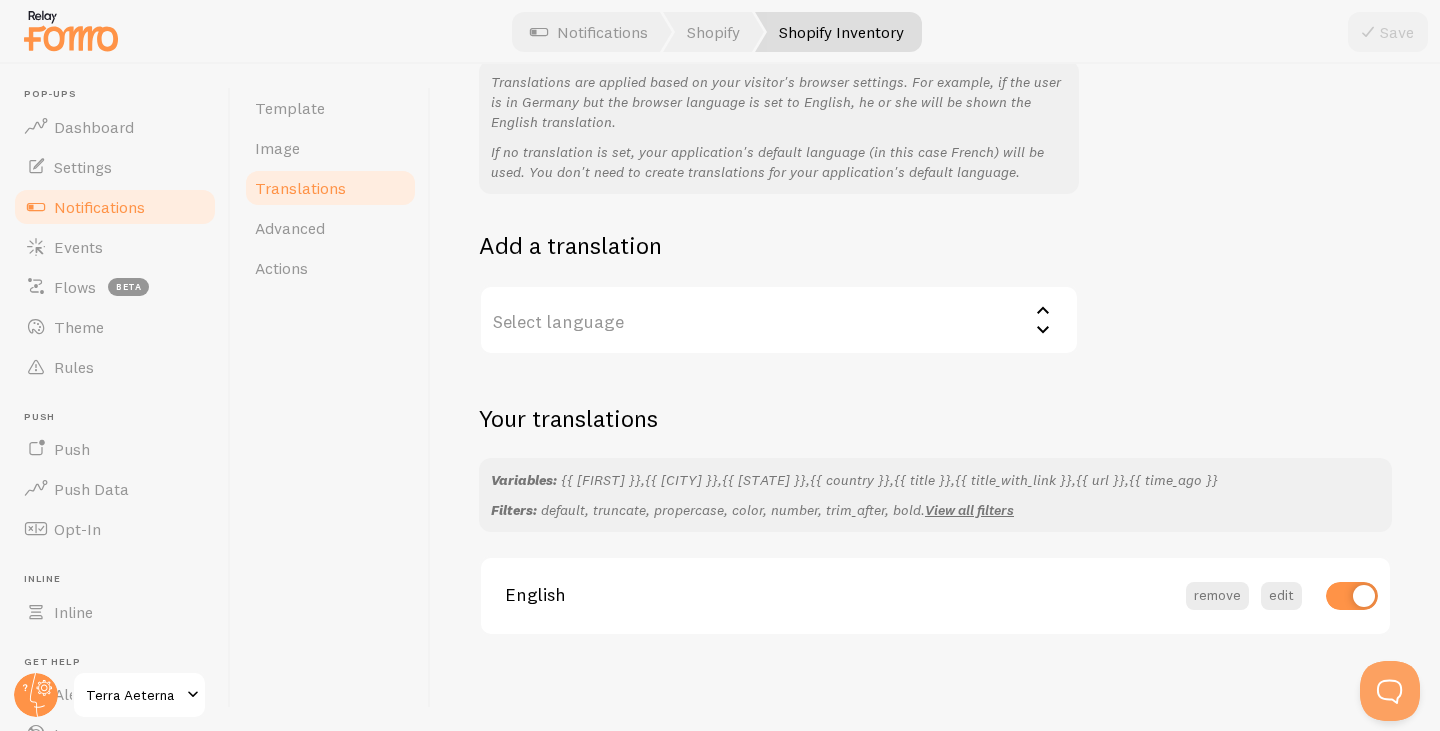 click on "Select language" at bounding box center (779, 320) 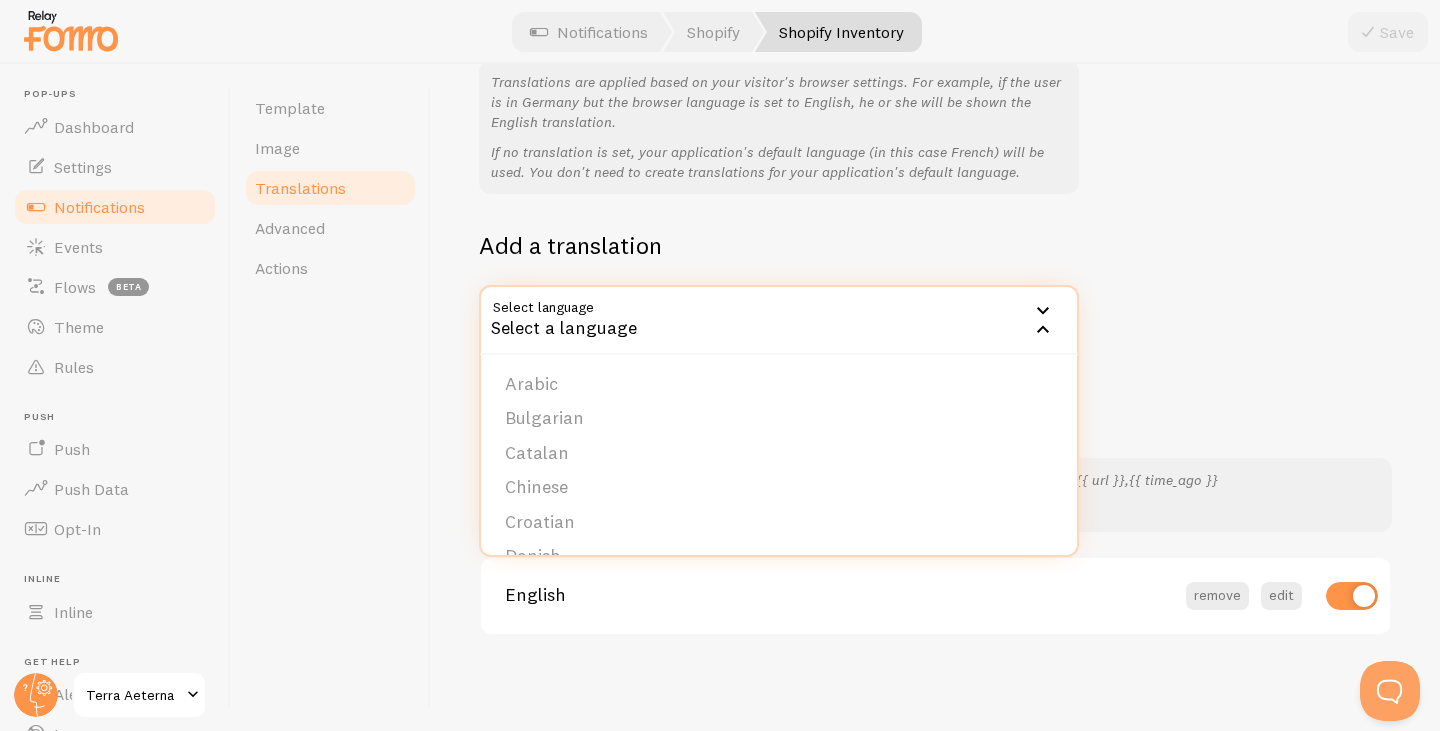 click on "Select a language" at bounding box center (779, 320) 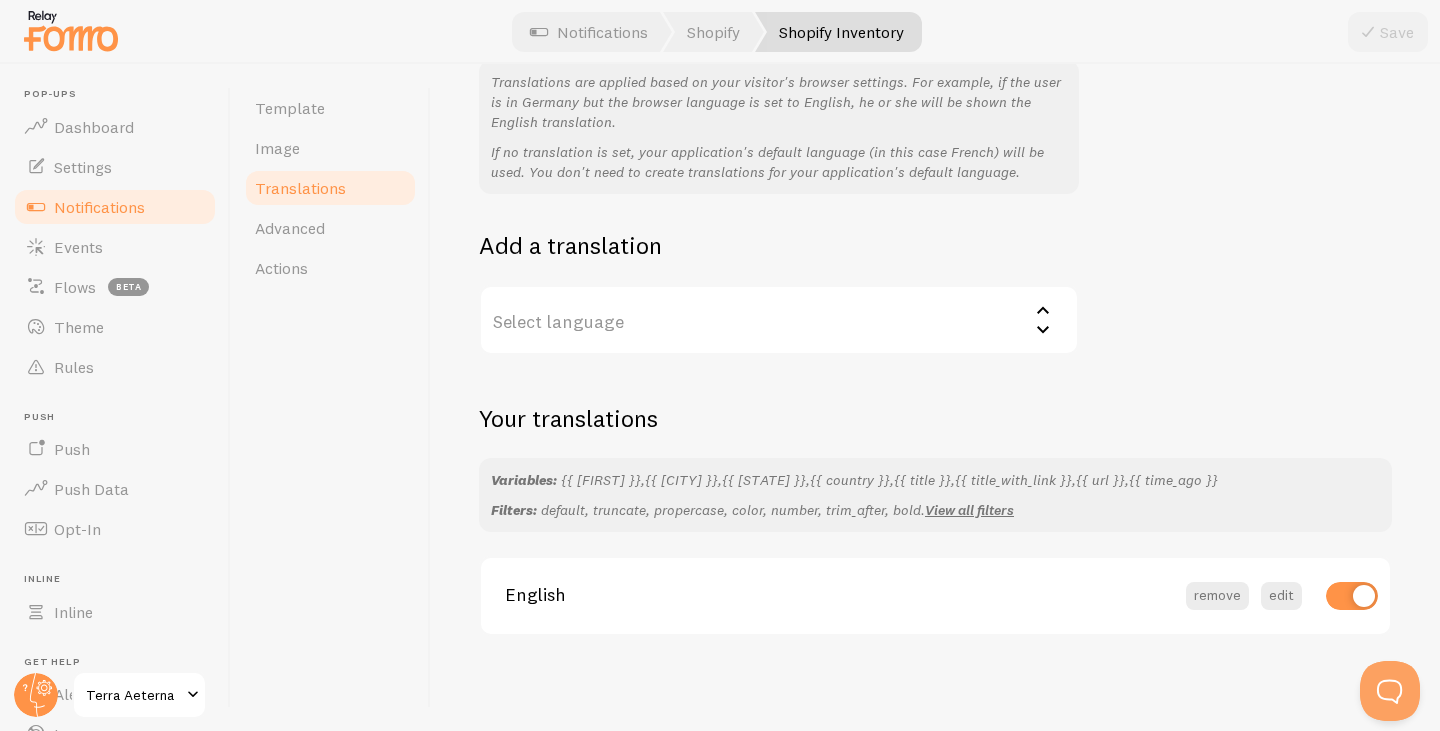 click on "Select language" at bounding box center [779, 320] 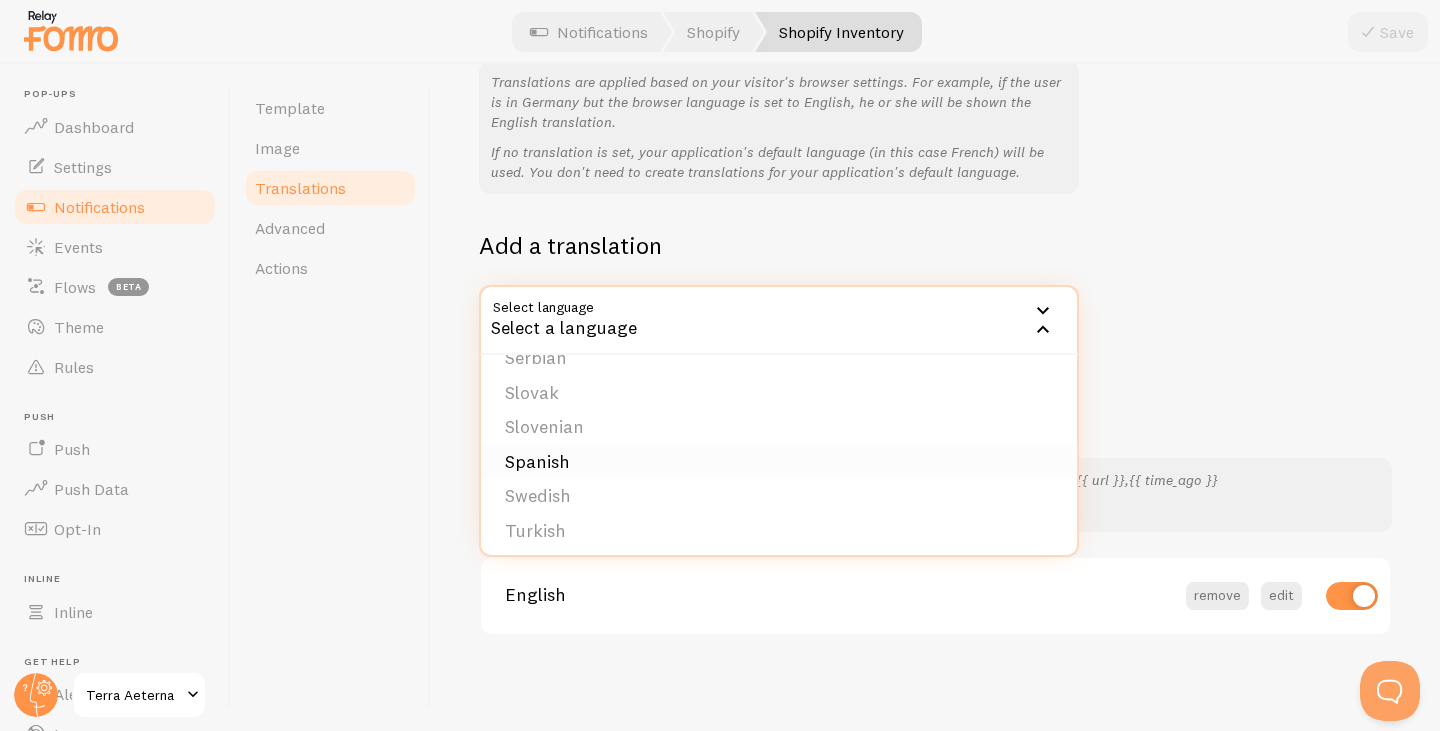 scroll, scrollTop: 755, scrollLeft: 0, axis: vertical 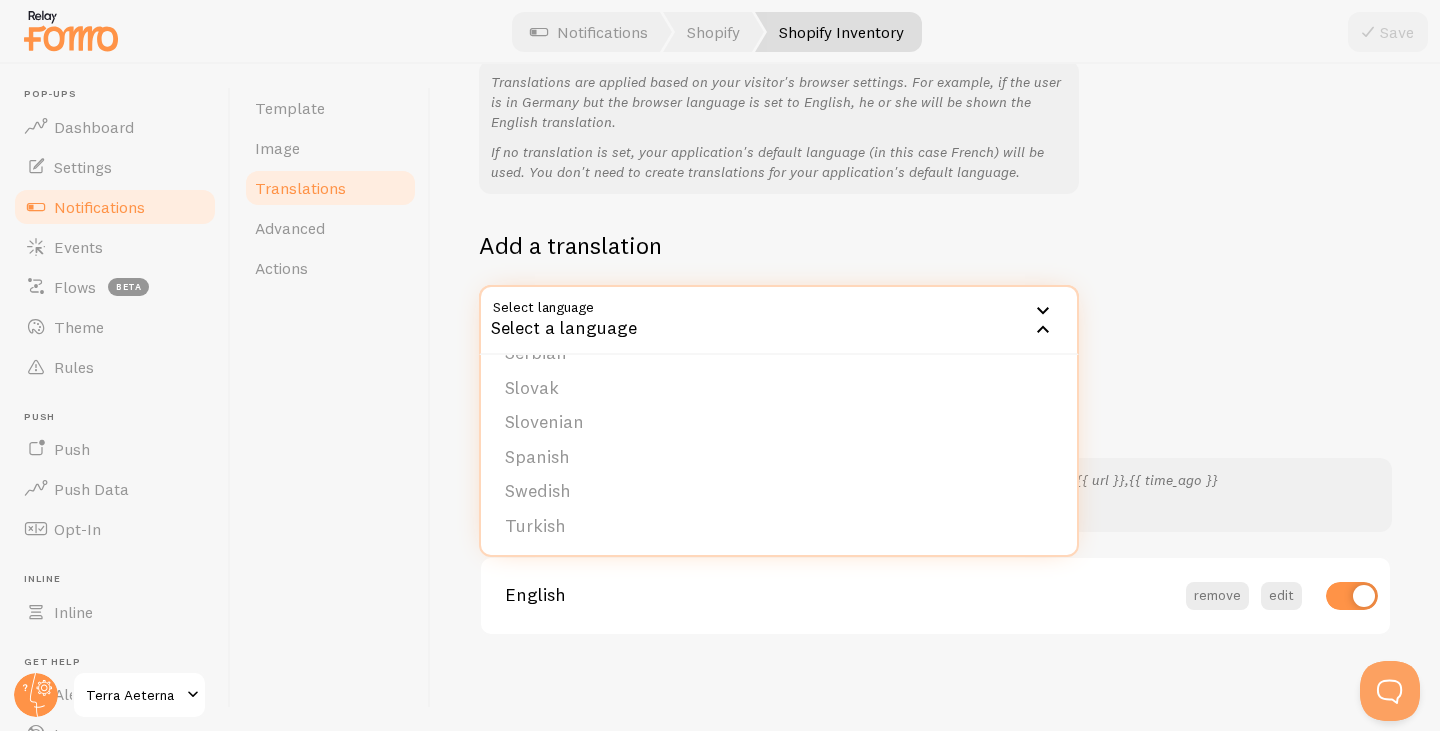 click on "Pop-ups
Dashboard
Settings
Notifications
Events
Flows
beta
Theme
Rules
Push
Push
Push Data
Opt-In
Inline
Inline
Get Help
Alerts
Learn
Support
Terra Aeterna" at bounding box center (115, 397) 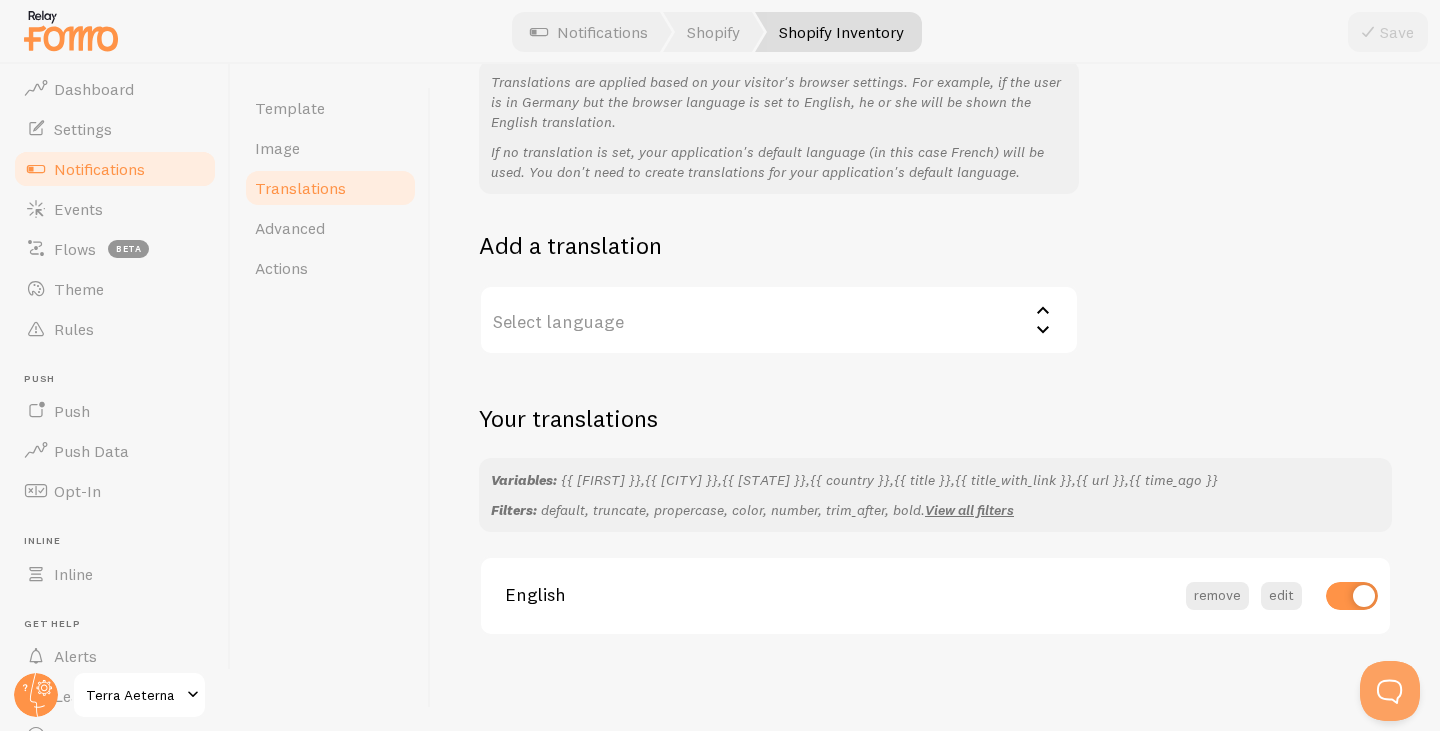 scroll, scrollTop: 0, scrollLeft: 0, axis: both 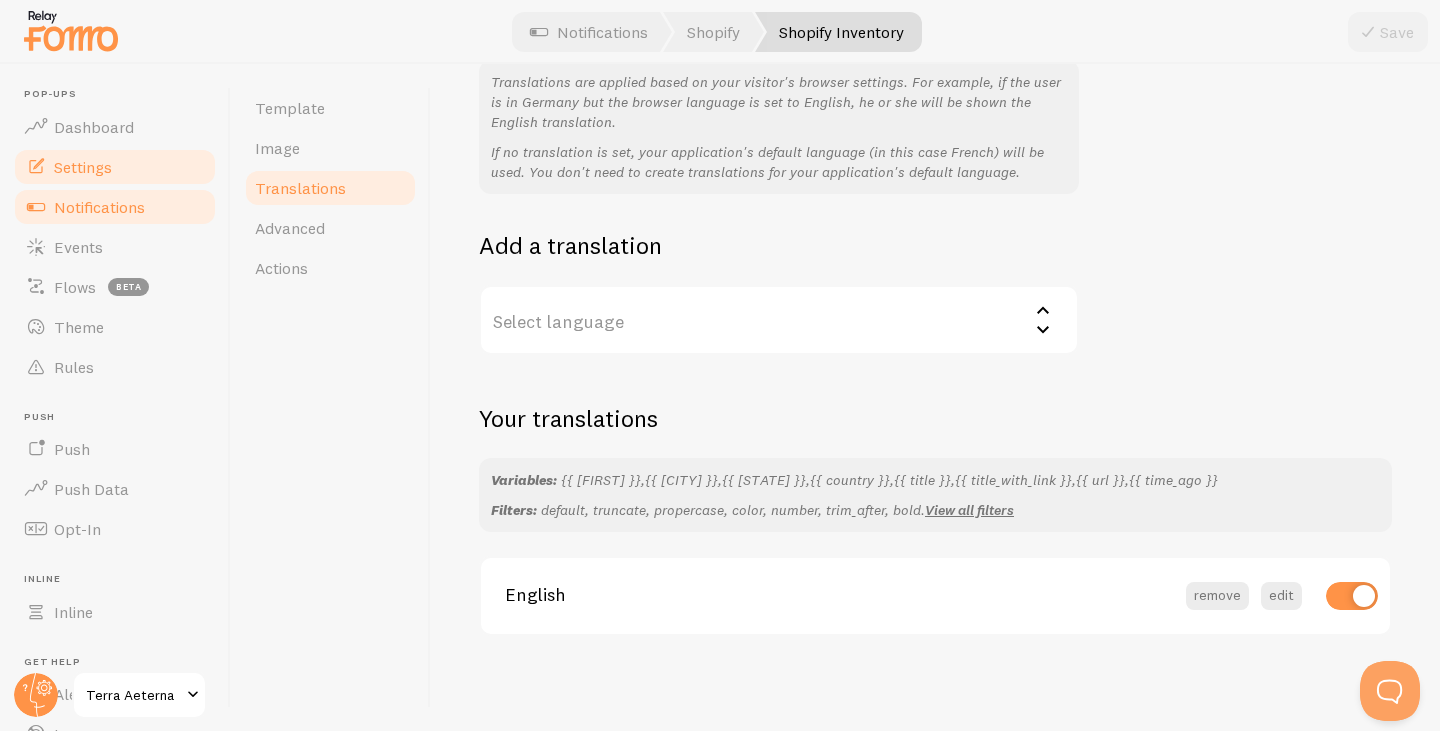 click on "Settings" at bounding box center (115, 167) 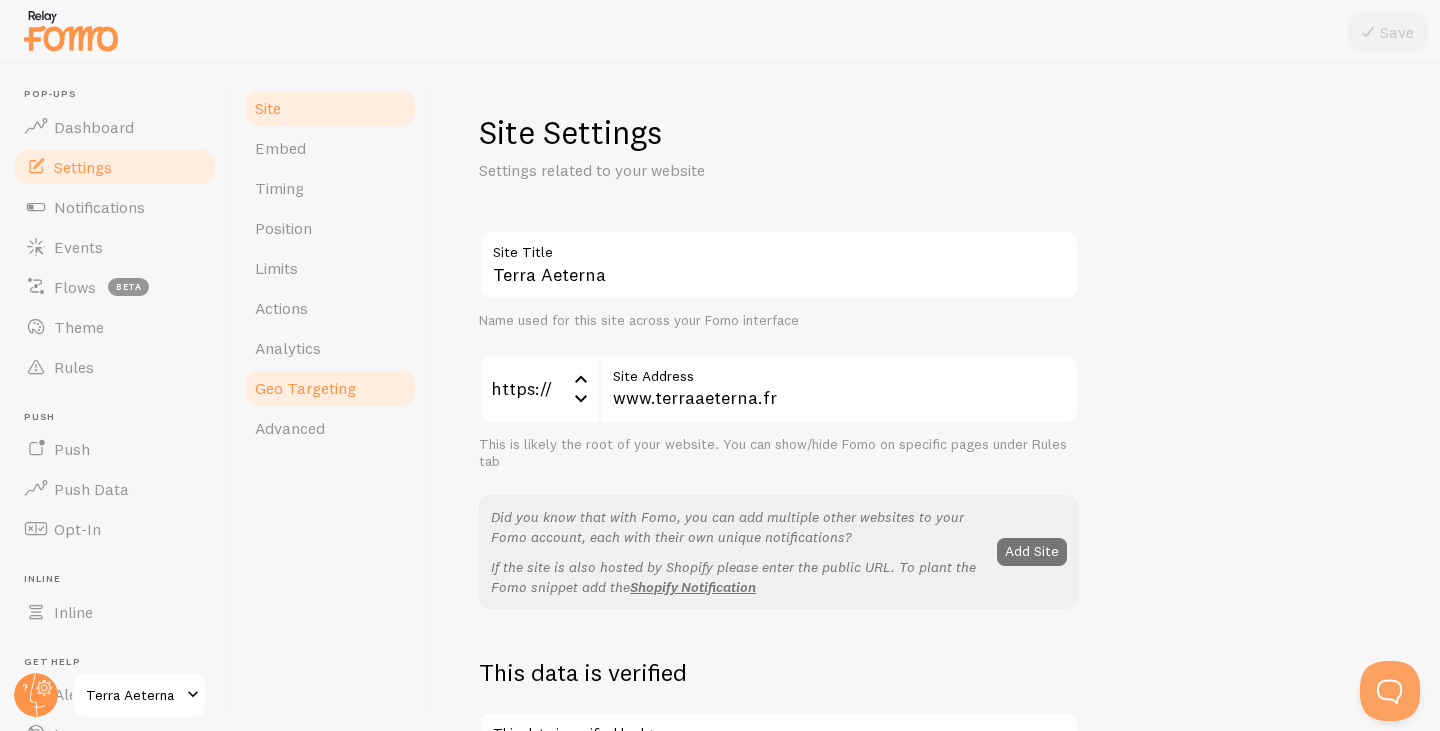 click on "Geo Targeting" at bounding box center (305, 388) 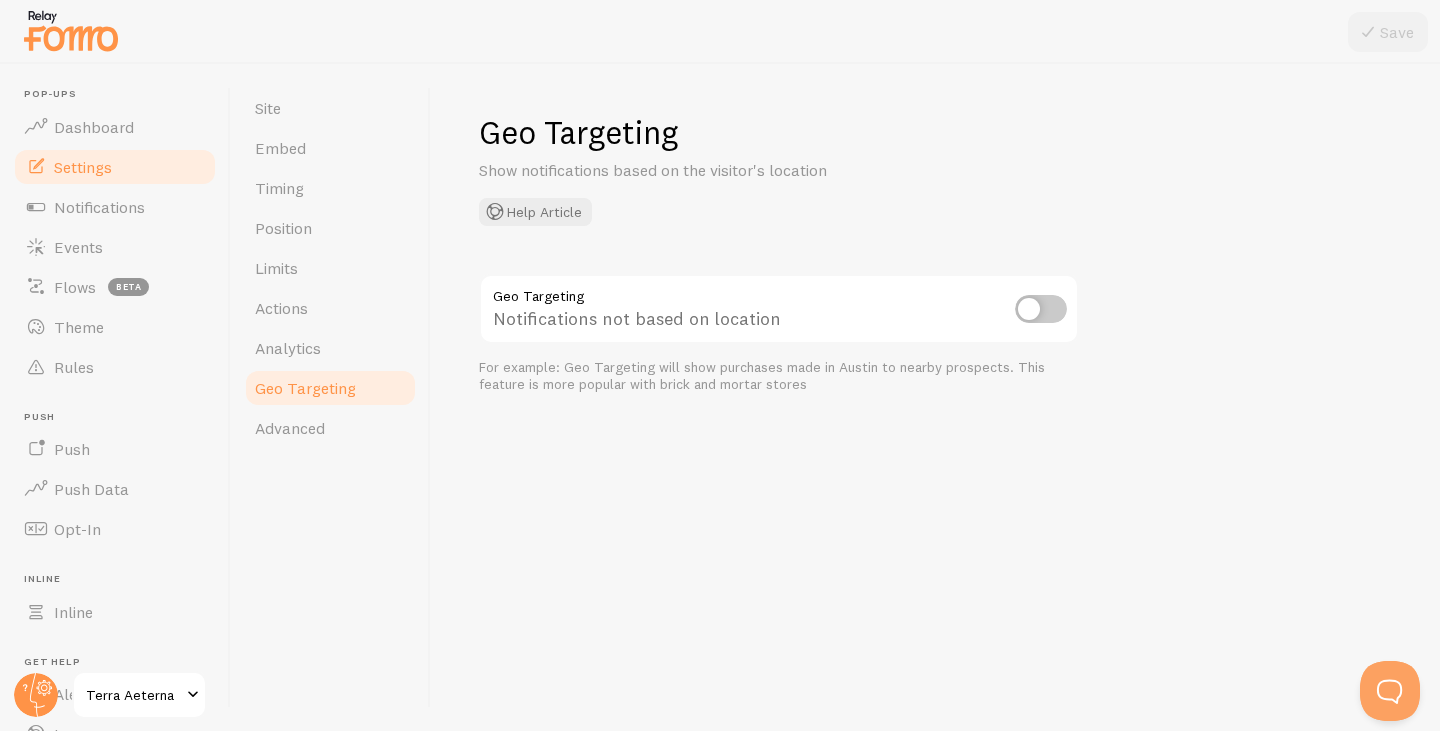 click at bounding box center (1041, 309) 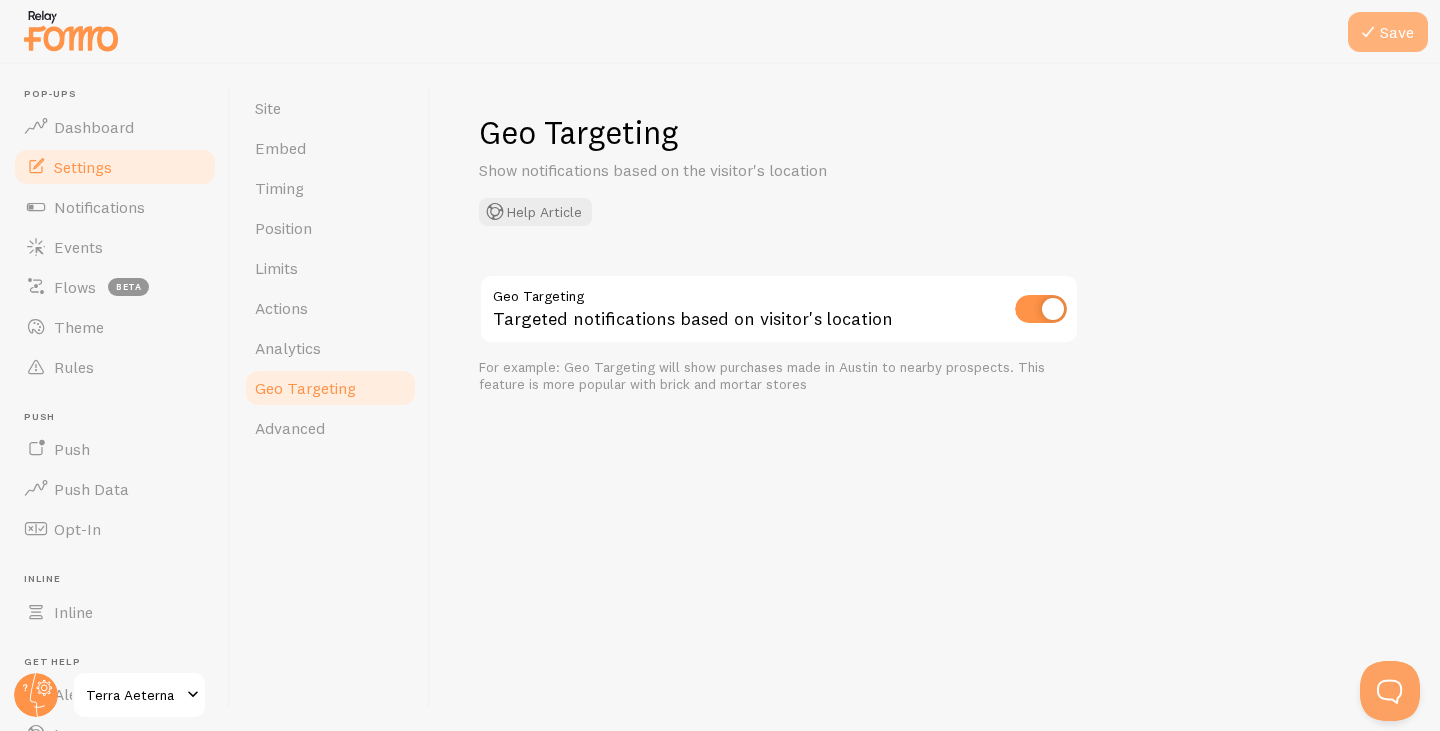 click on "Save" at bounding box center [1388, 32] 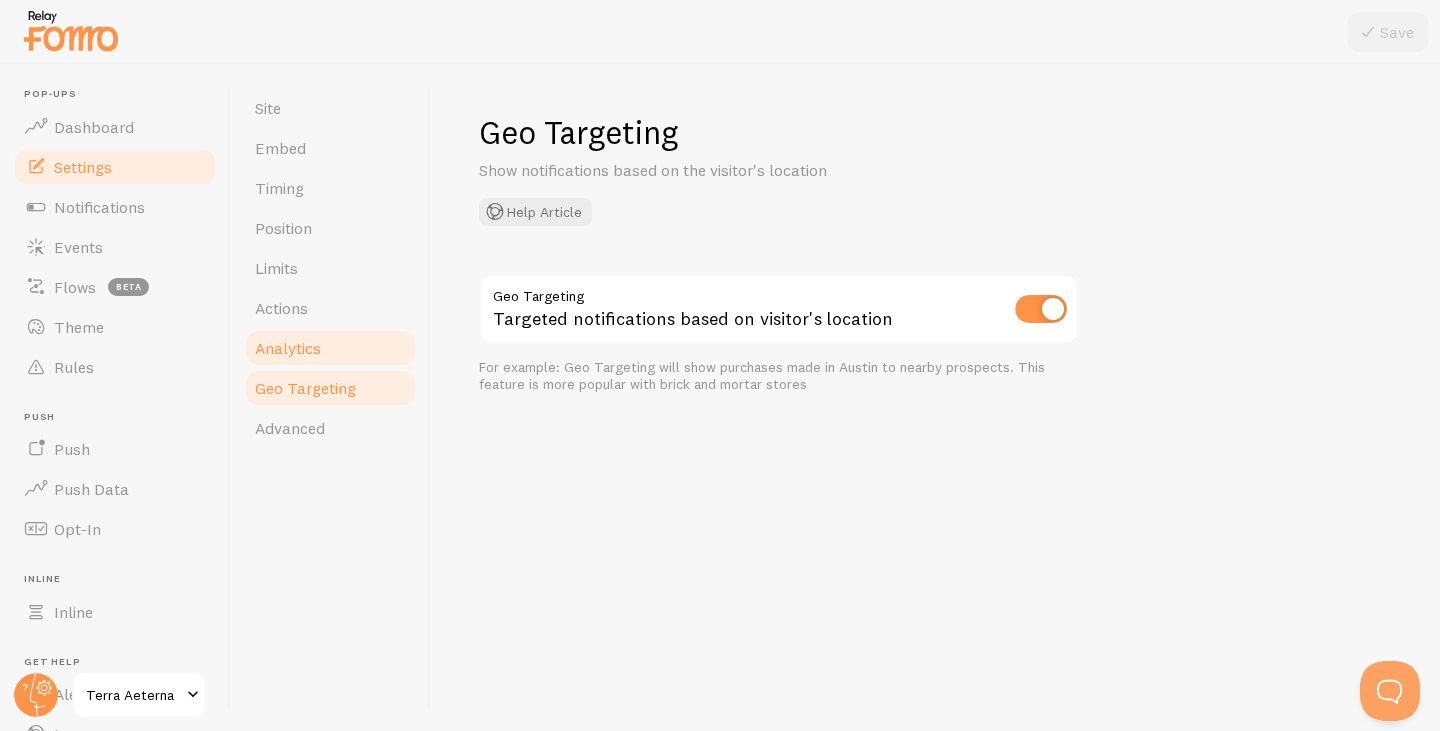 click on "Analytics" at bounding box center (288, 348) 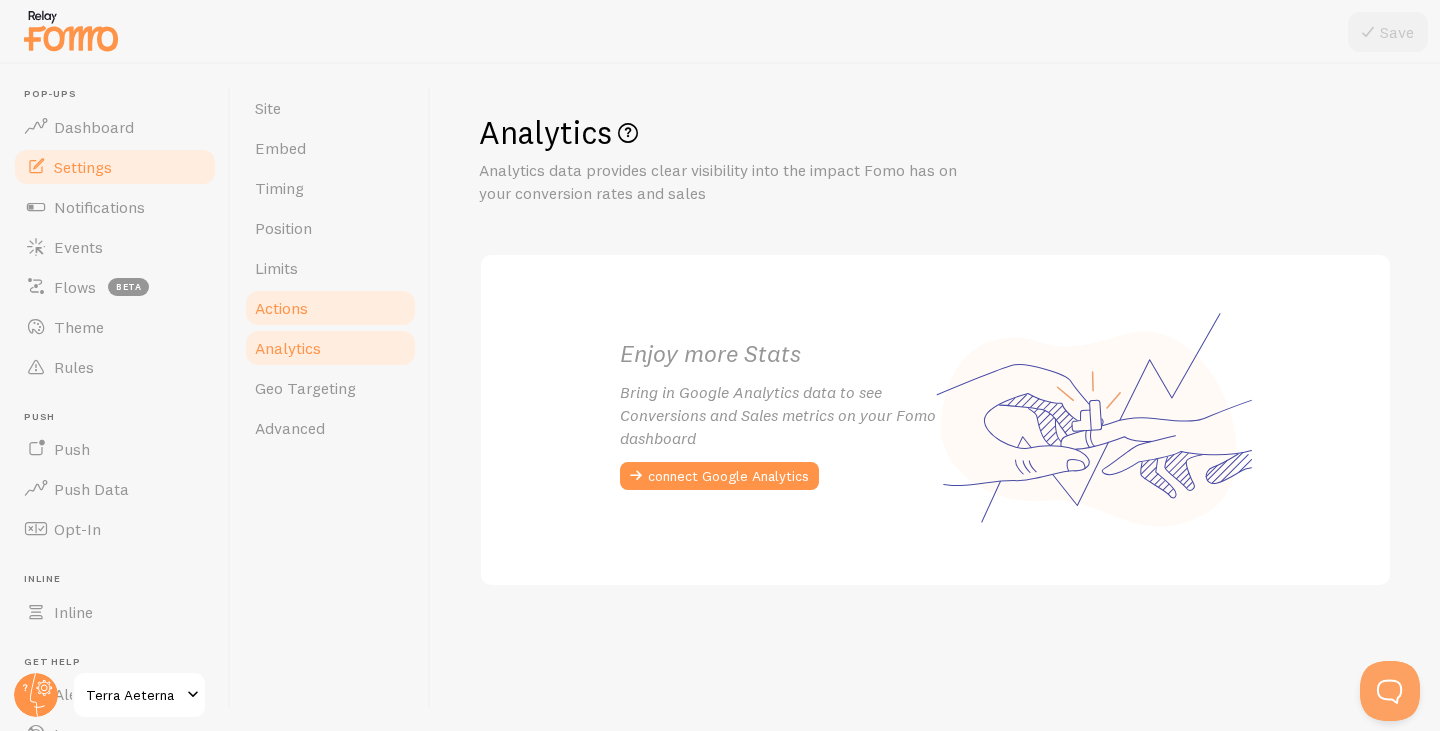 click on "Actions" at bounding box center [281, 308] 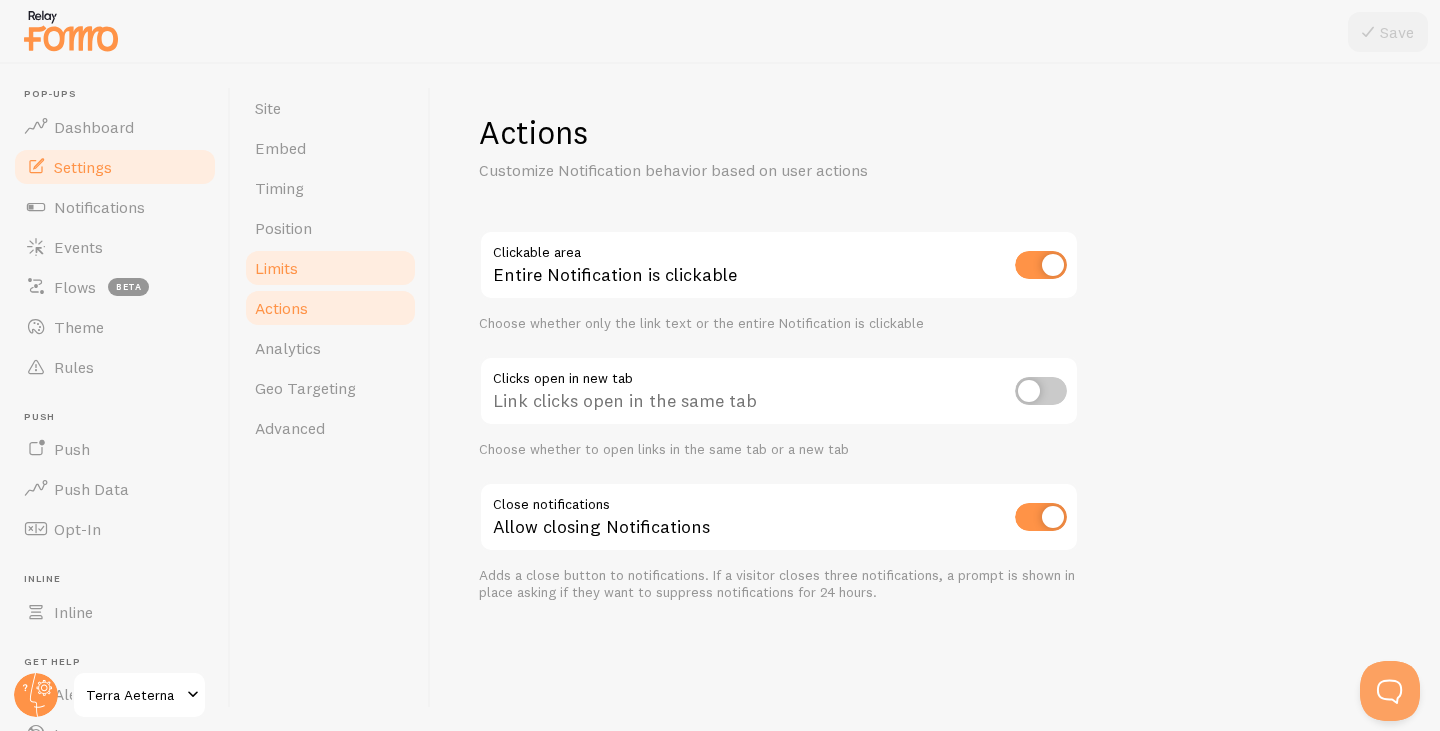 click on "Limits" at bounding box center [330, 268] 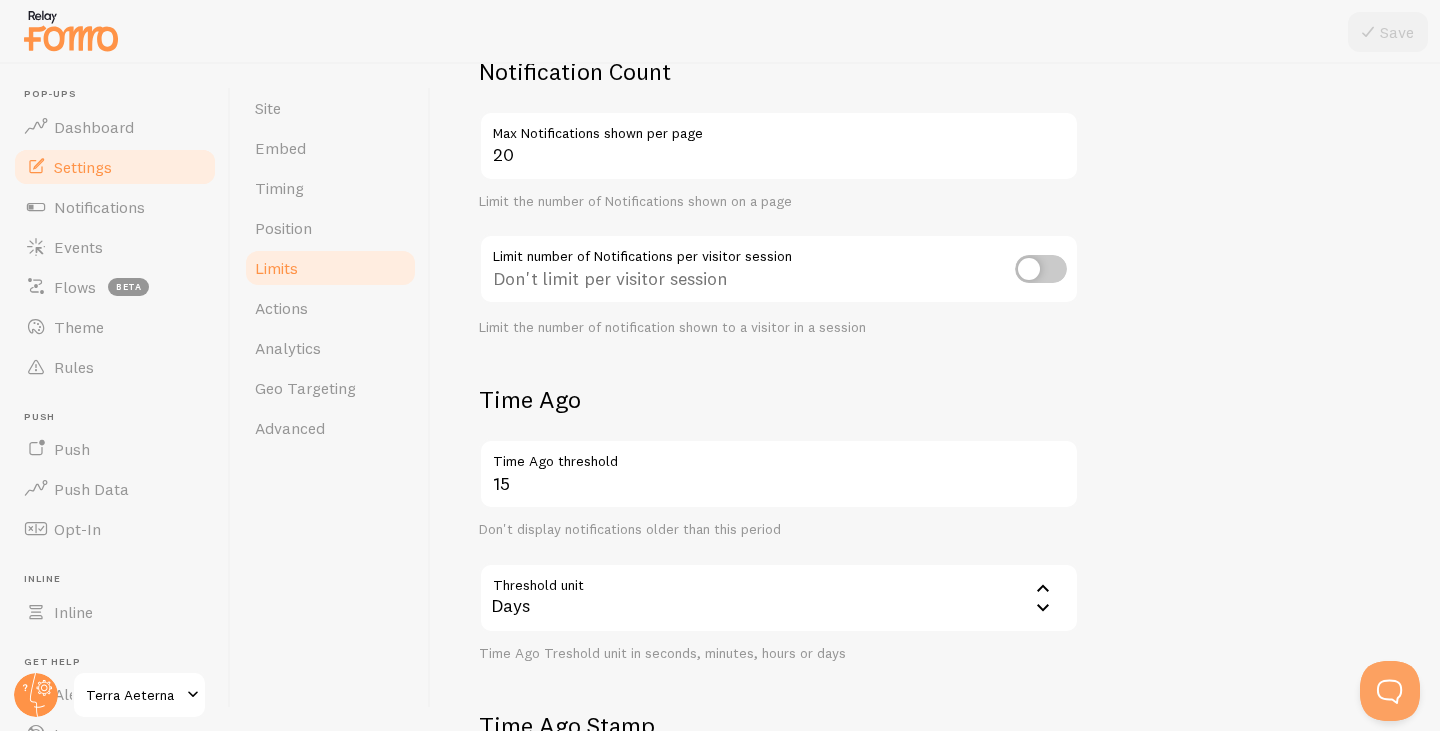 scroll, scrollTop: 165, scrollLeft: 0, axis: vertical 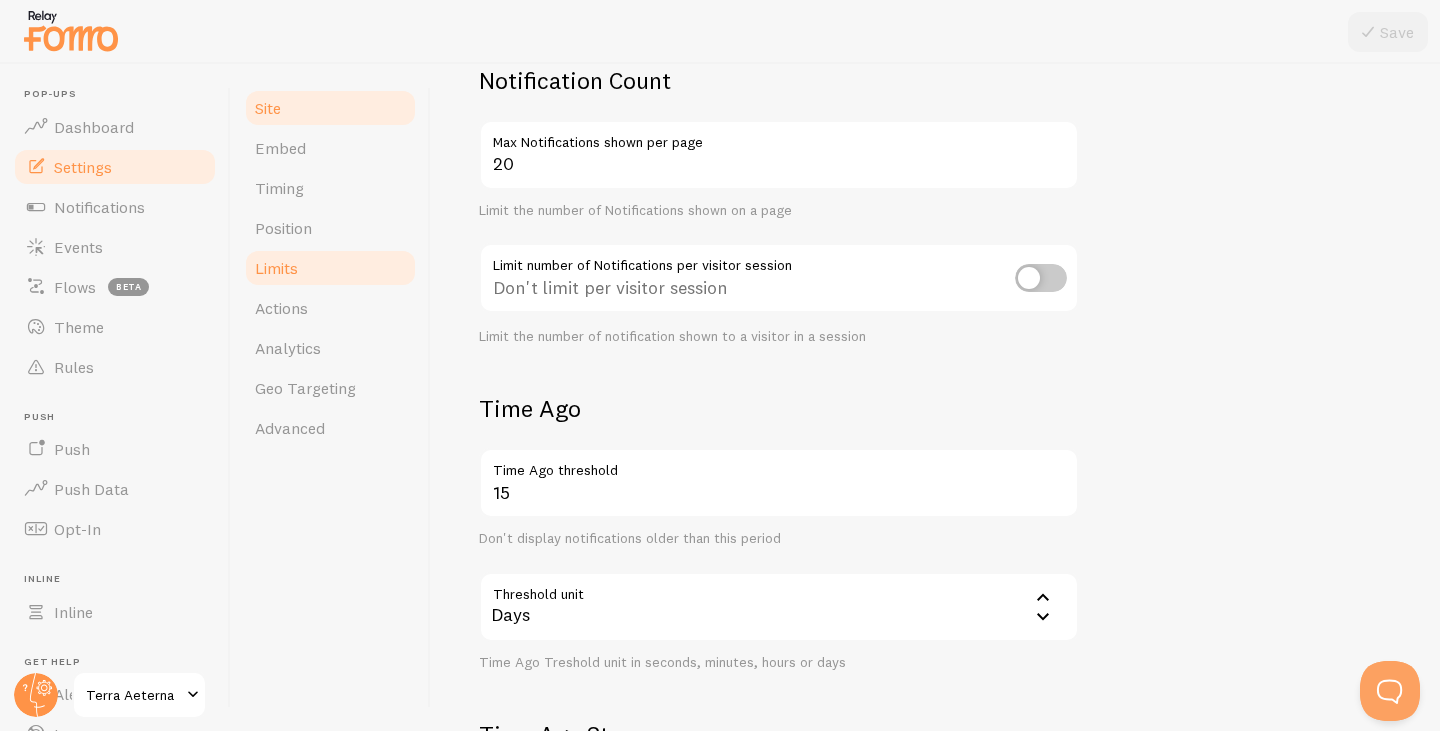 click on "Site" at bounding box center (330, 108) 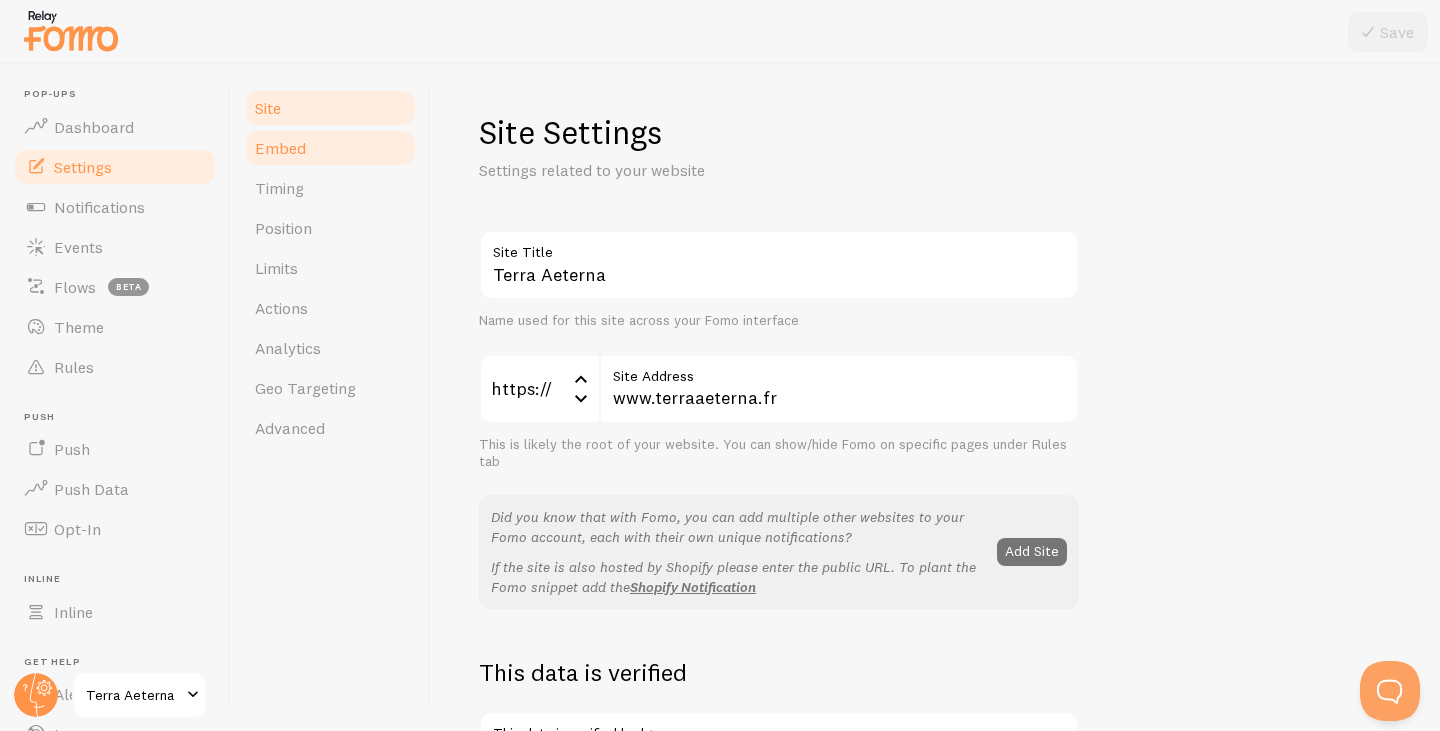 click on "Embed" at bounding box center (280, 148) 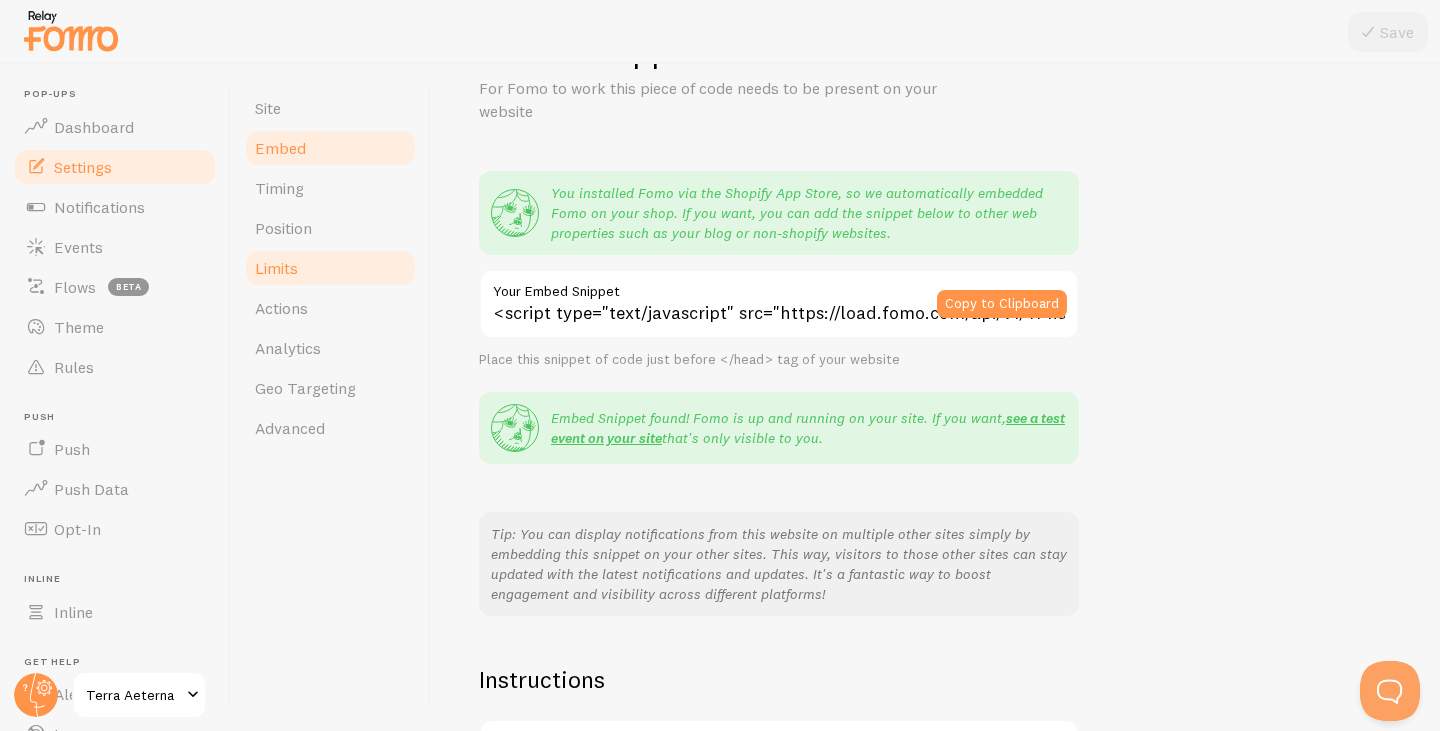 scroll, scrollTop: 42, scrollLeft: 0, axis: vertical 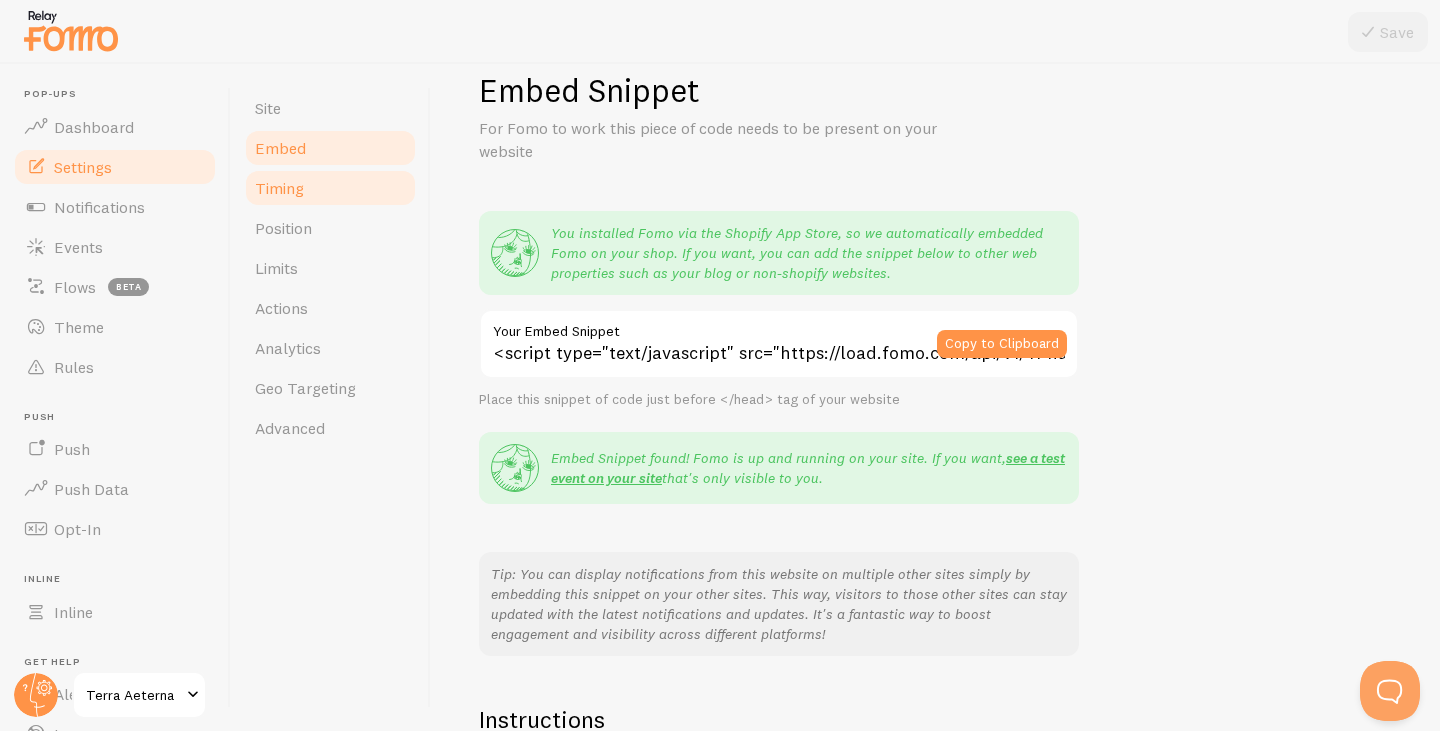 click on "Timing" at bounding box center [279, 188] 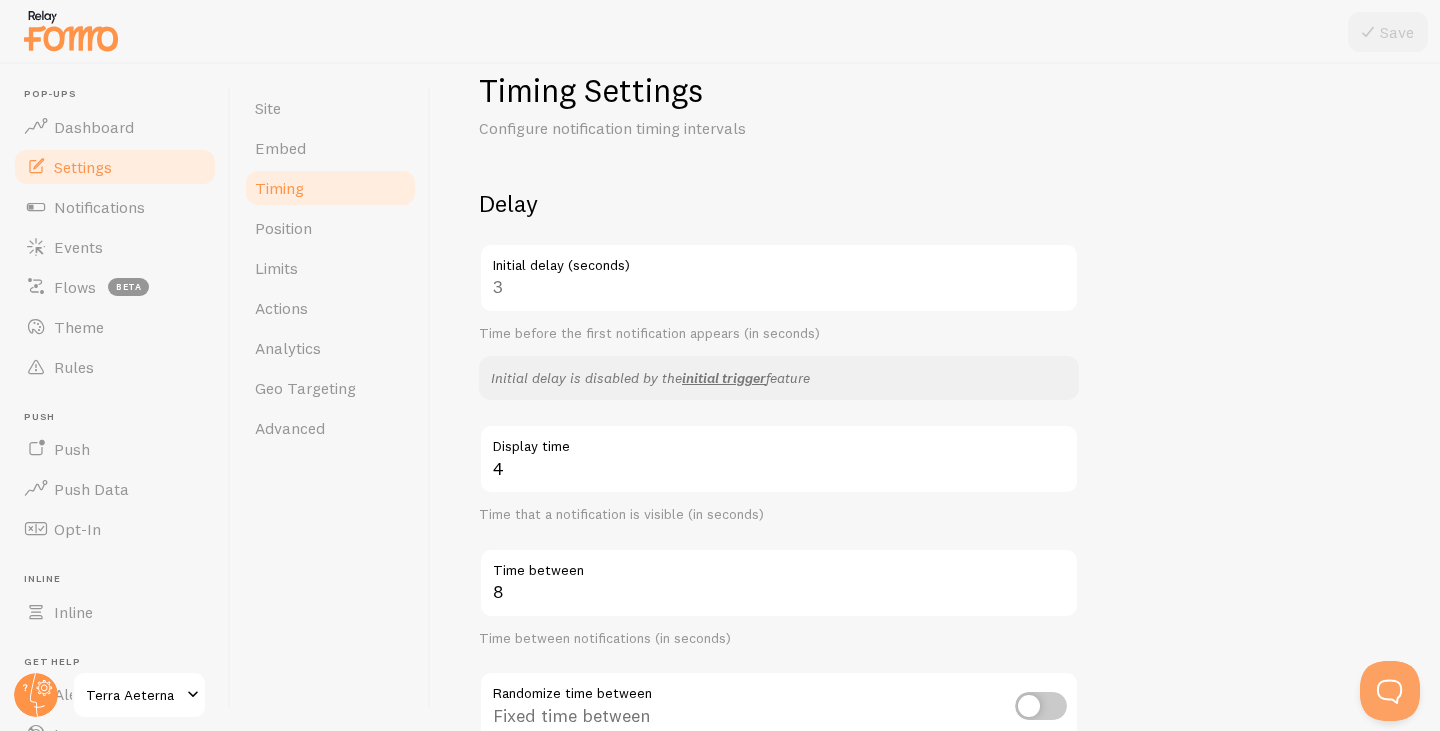 scroll, scrollTop: 0, scrollLeft: 0, axis: both 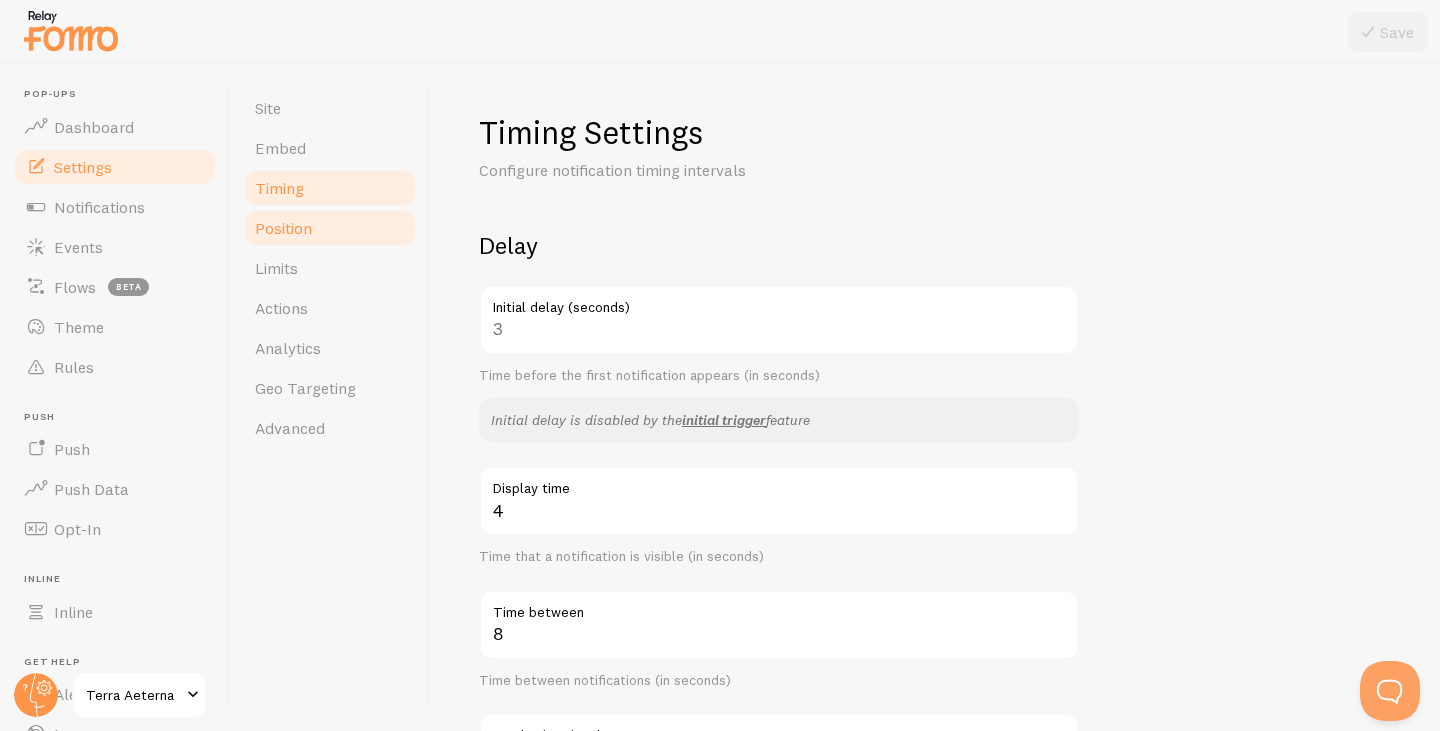 click on "Position" at bounding box center [283, 228] 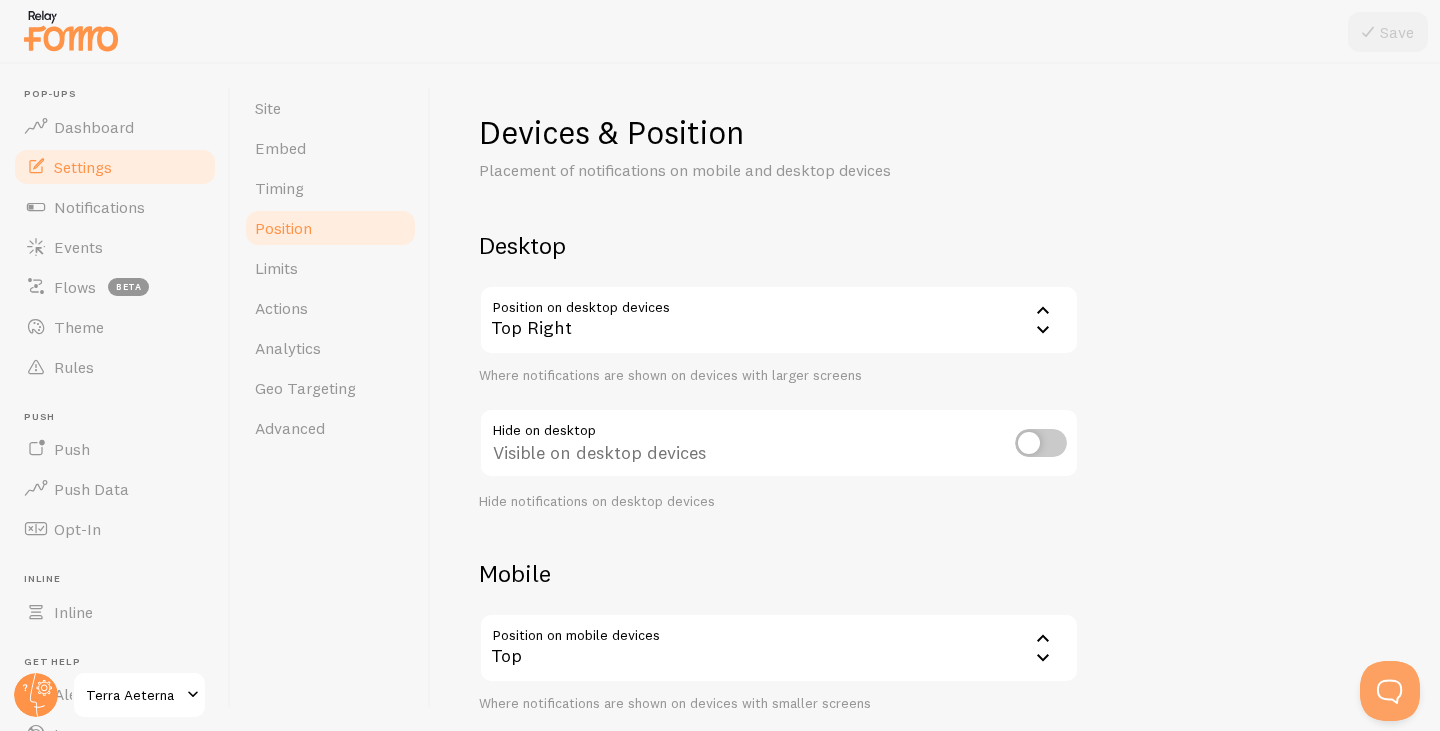 click 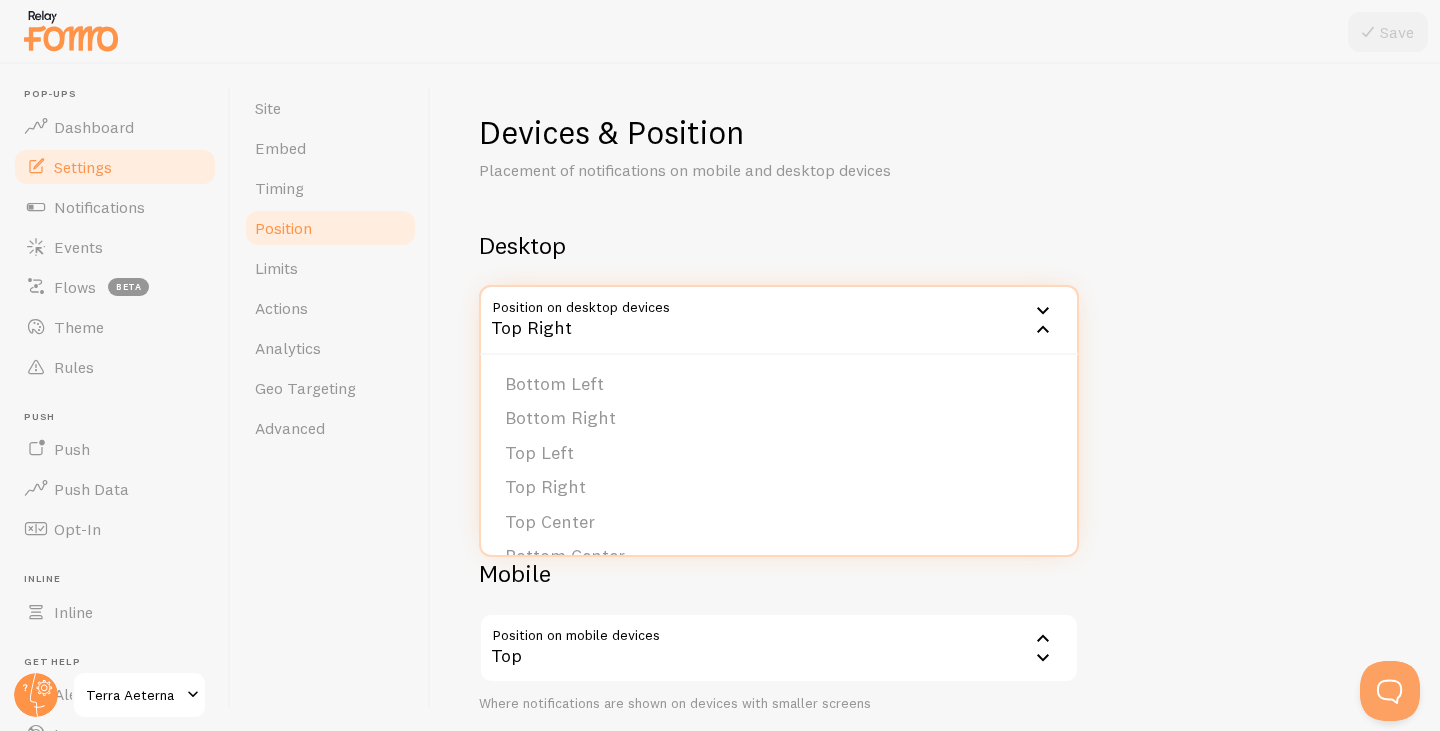 click on "Devices & Position
Placement of notifications on mobile and desktop devices
Desktop
Position on desktop devices   top_right   Top Right       Bottom Left  Bottom Right  Top Left  Top Right  Top Center  Bottom Center  Bottom Left - Slide In  Bottom Right - Slide In  Top Left - Slide In  Top Right - Slide In    Where notifications are shown on devices with larger screens       Hide on desktop   Visible on desktop devices   Hide notifications on desktop devices
Mobile
Position on mobile devices   top   Top       Bottom  Top    Where notifications are shown on devices with smaller screens       Hide on mobile   Visible on mobile devices   Hide Notifications on mobile devices" at bounding box center [935, 475] 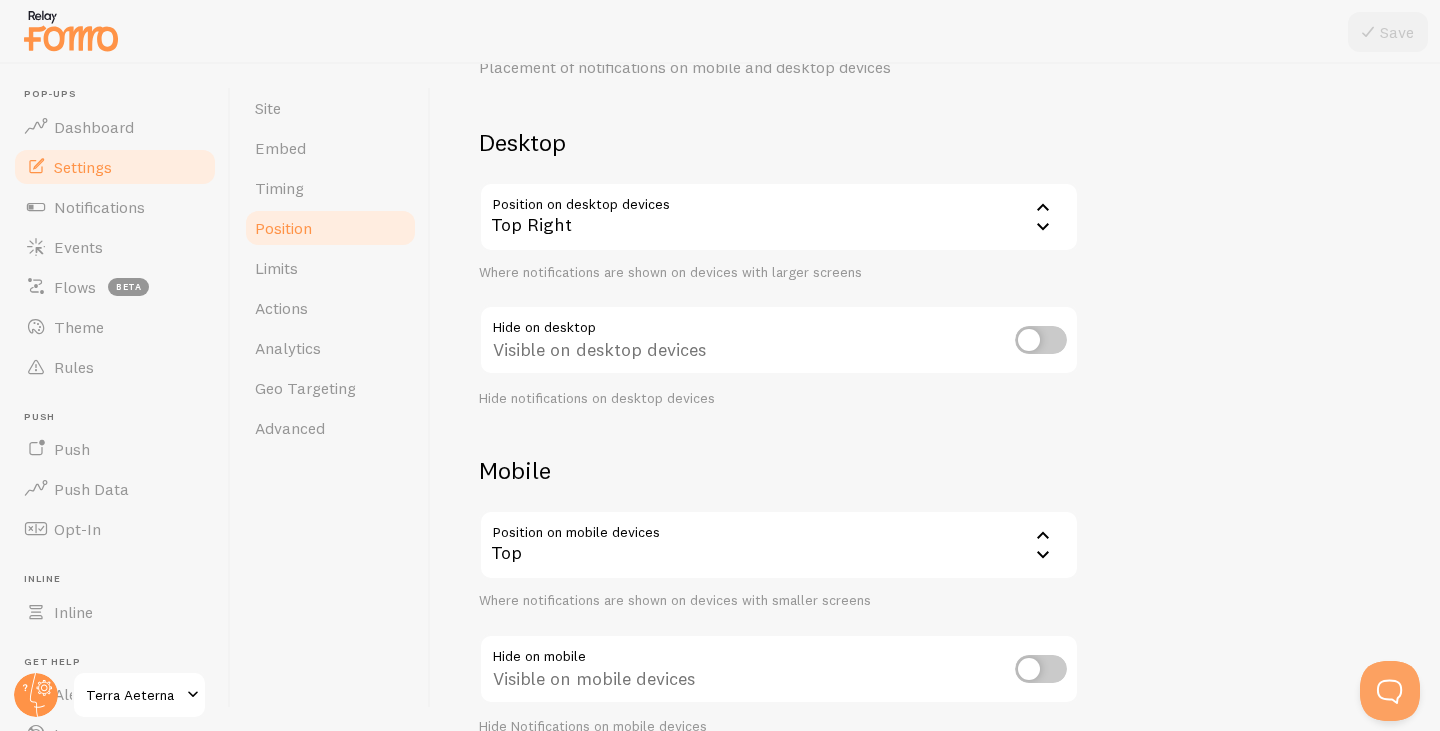 scroll, scrollTop: 203, scrollLeft: 0, axis: vertical 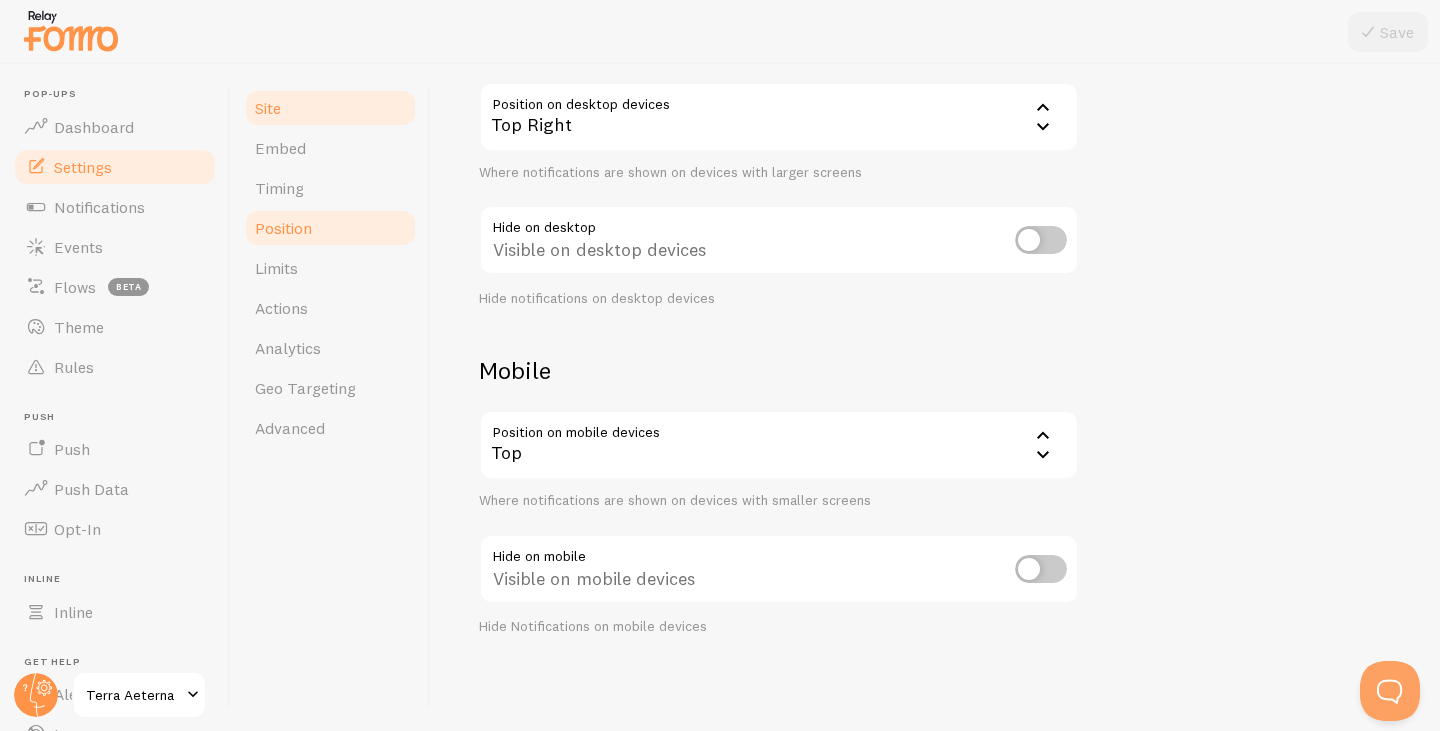 click on "Site" at bounding box center (330, 108) 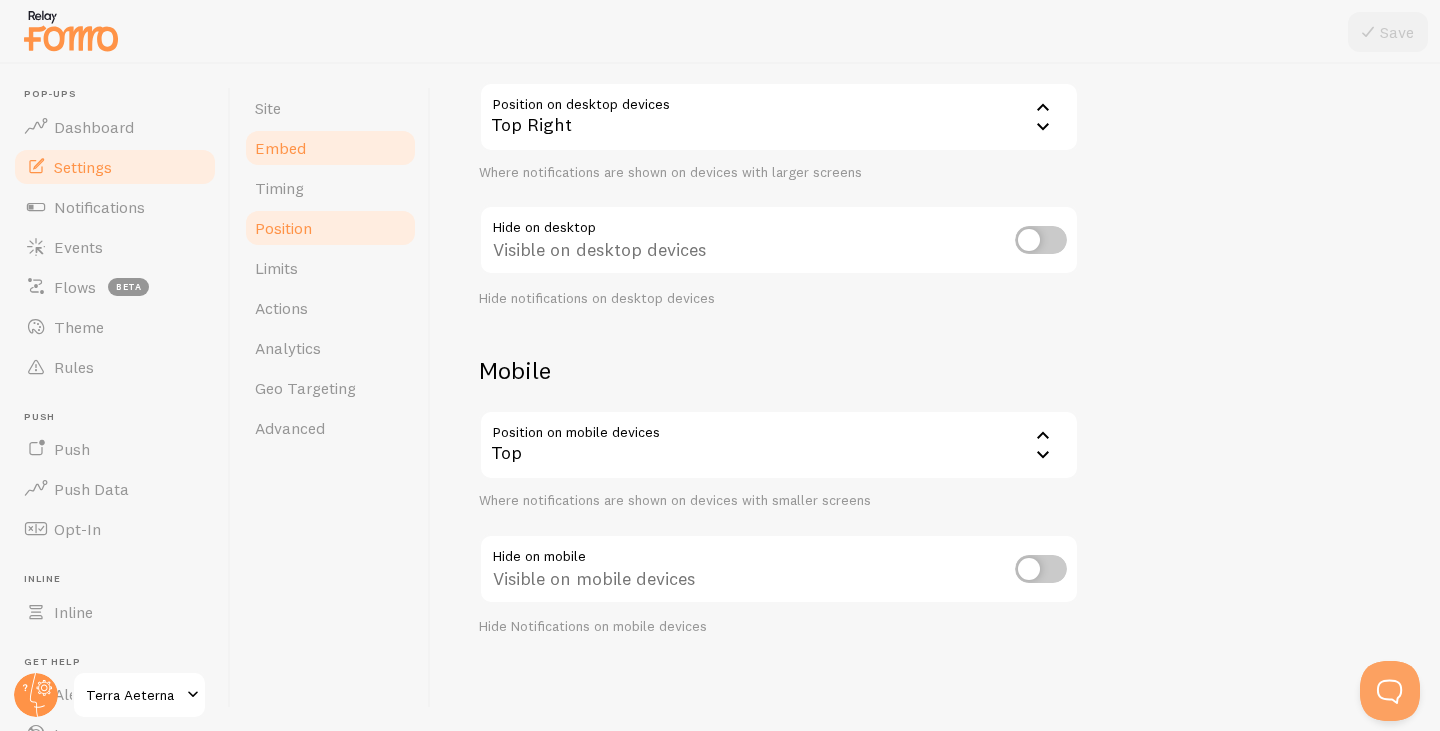 scroll, scrollTop: 0, scrollLeft: 0, axis: both 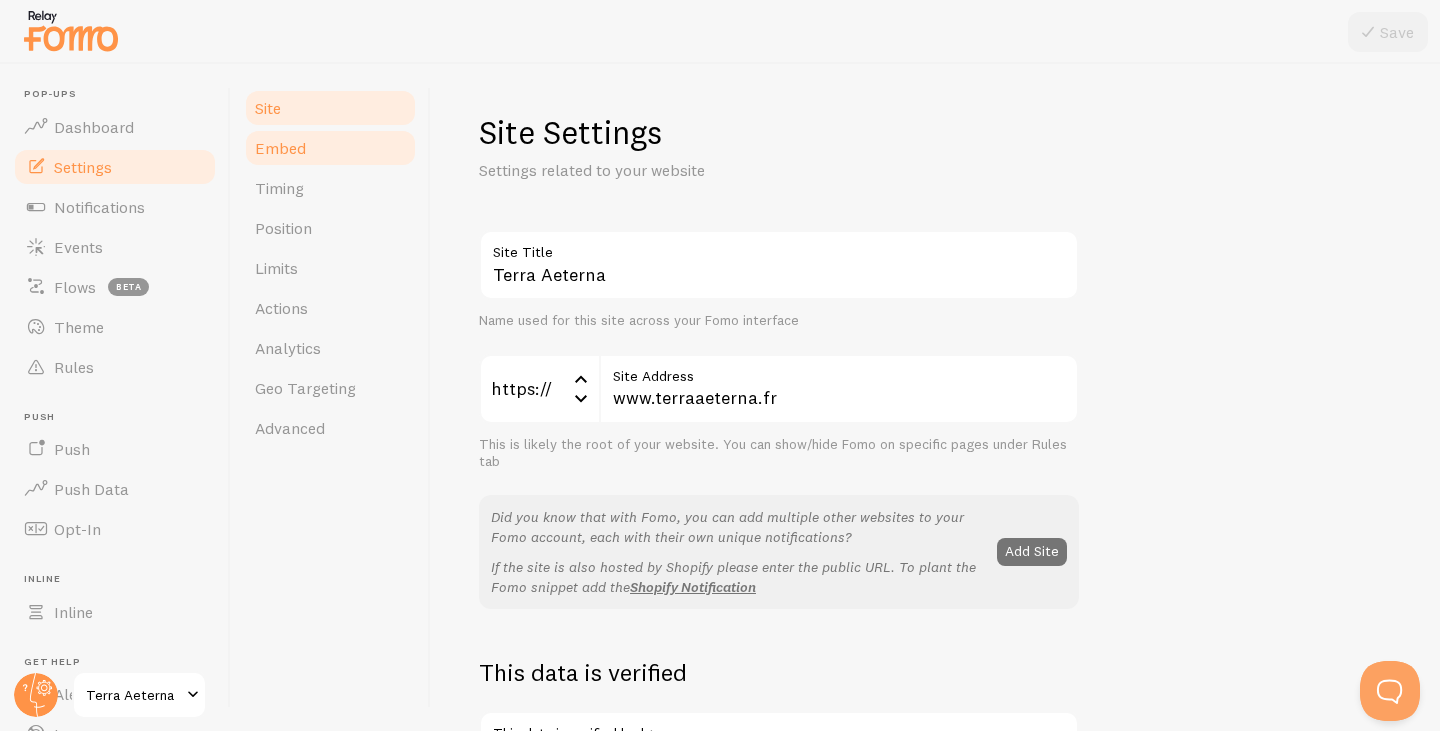 click on "Embed" at bounding box center (280, 148) 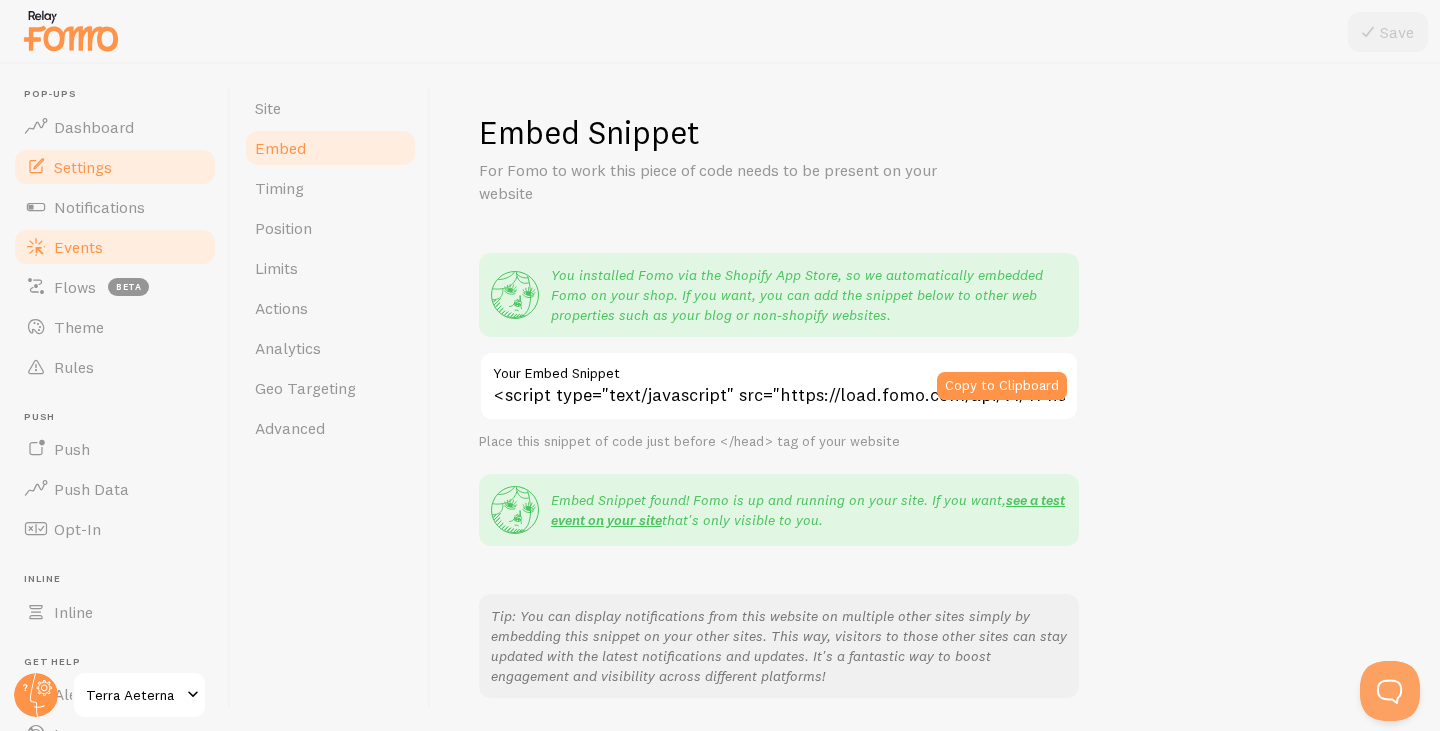 click on "Events" at bounding box center [115, 247] 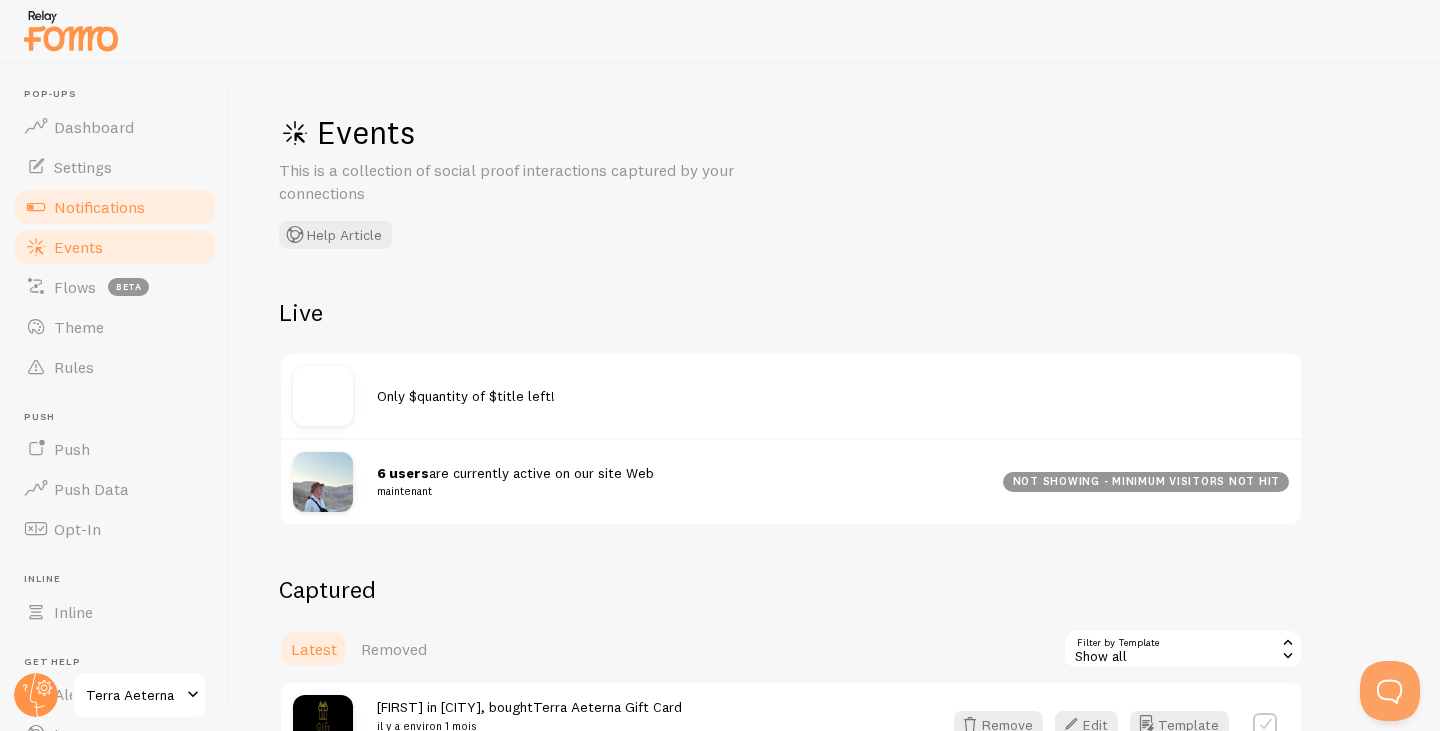 click on "Notifications" at bounding box center [115, 207] 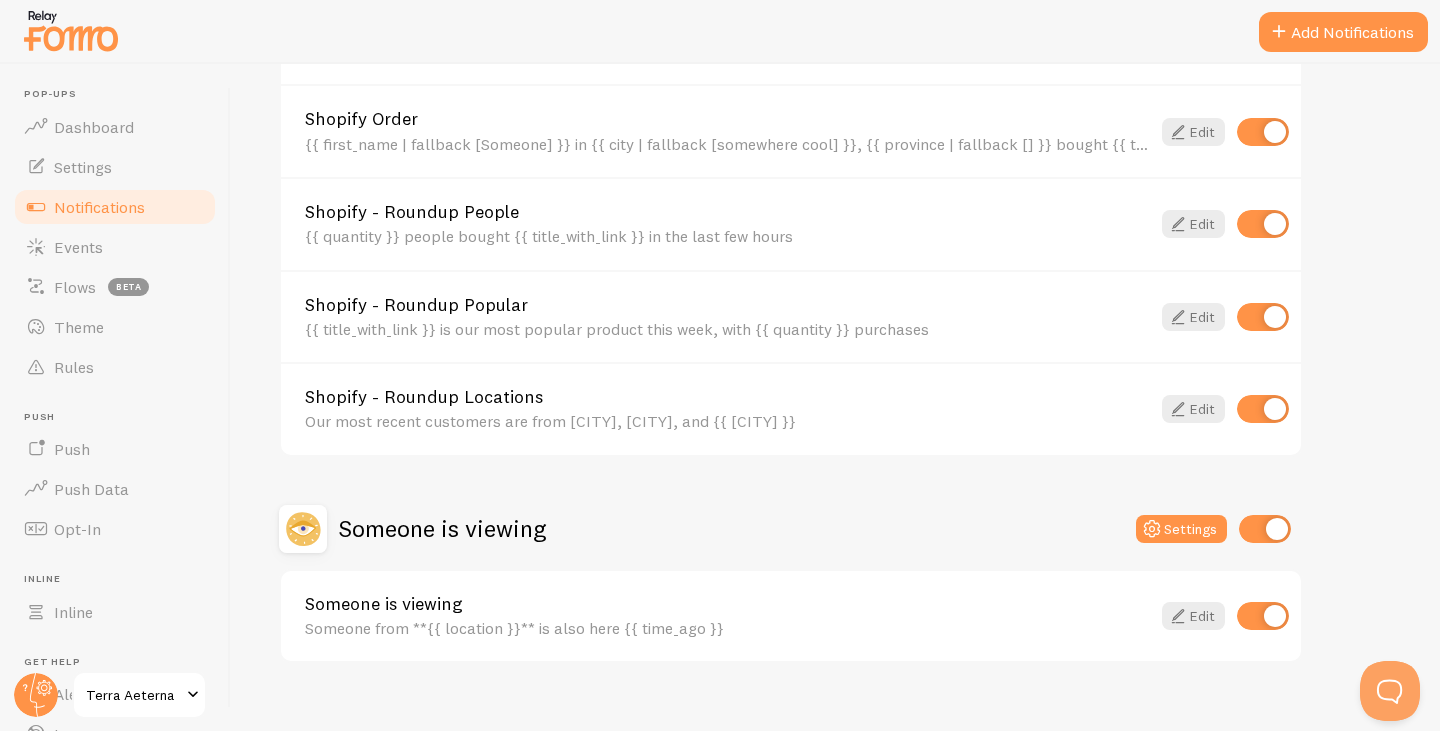 scroll, scrollTop: 1179, scrollLeft: 0, axis: vertical 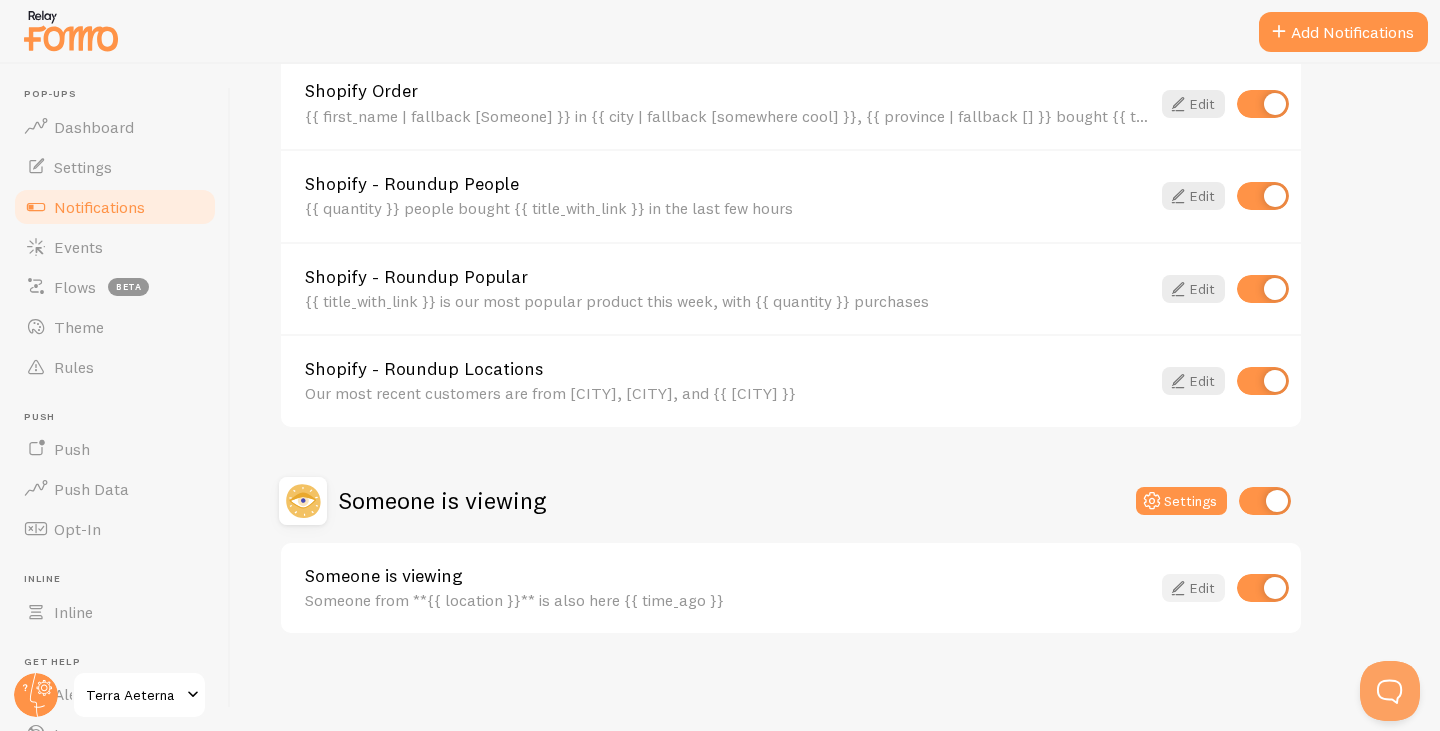 click on "Edit" at bounding box center (1193, 588) 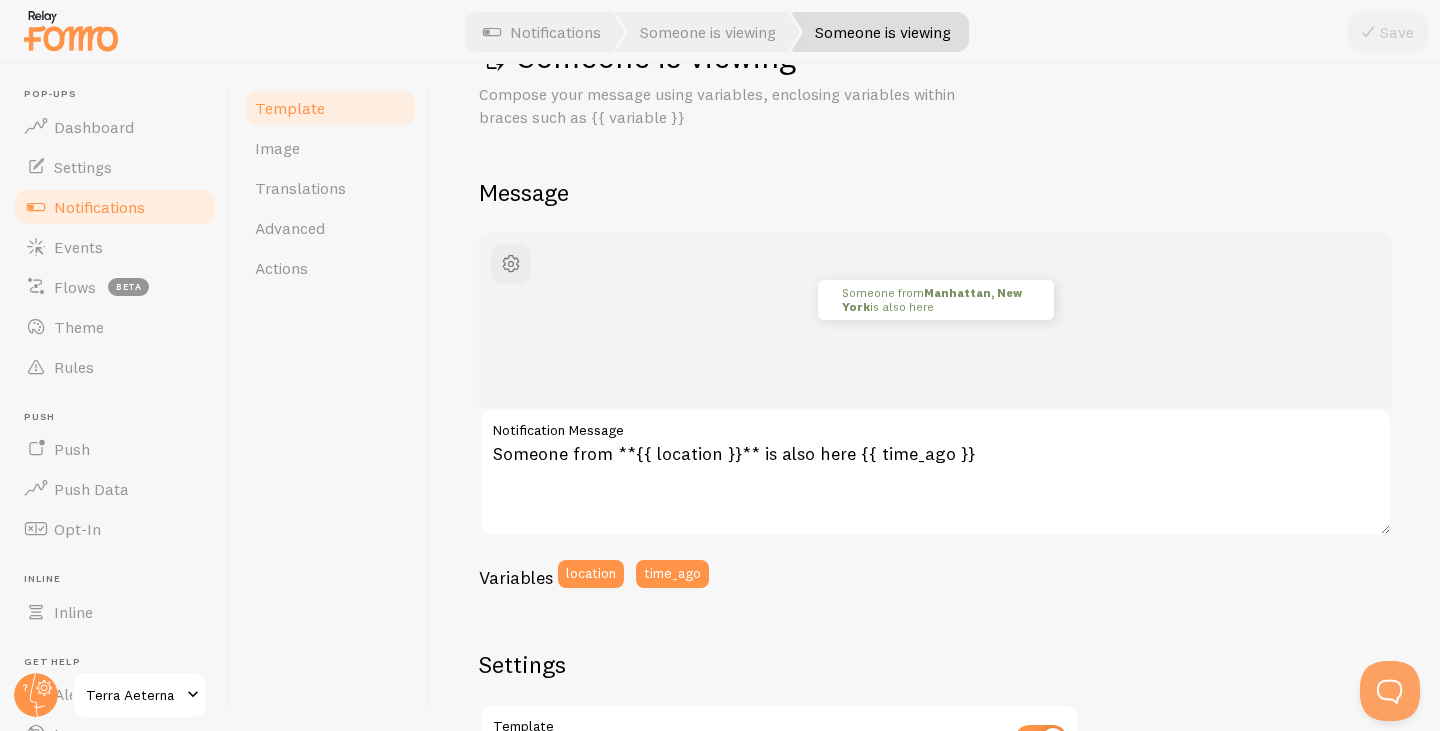 scroll, scrollTop: 0, scrollLeft: 0, axis: both 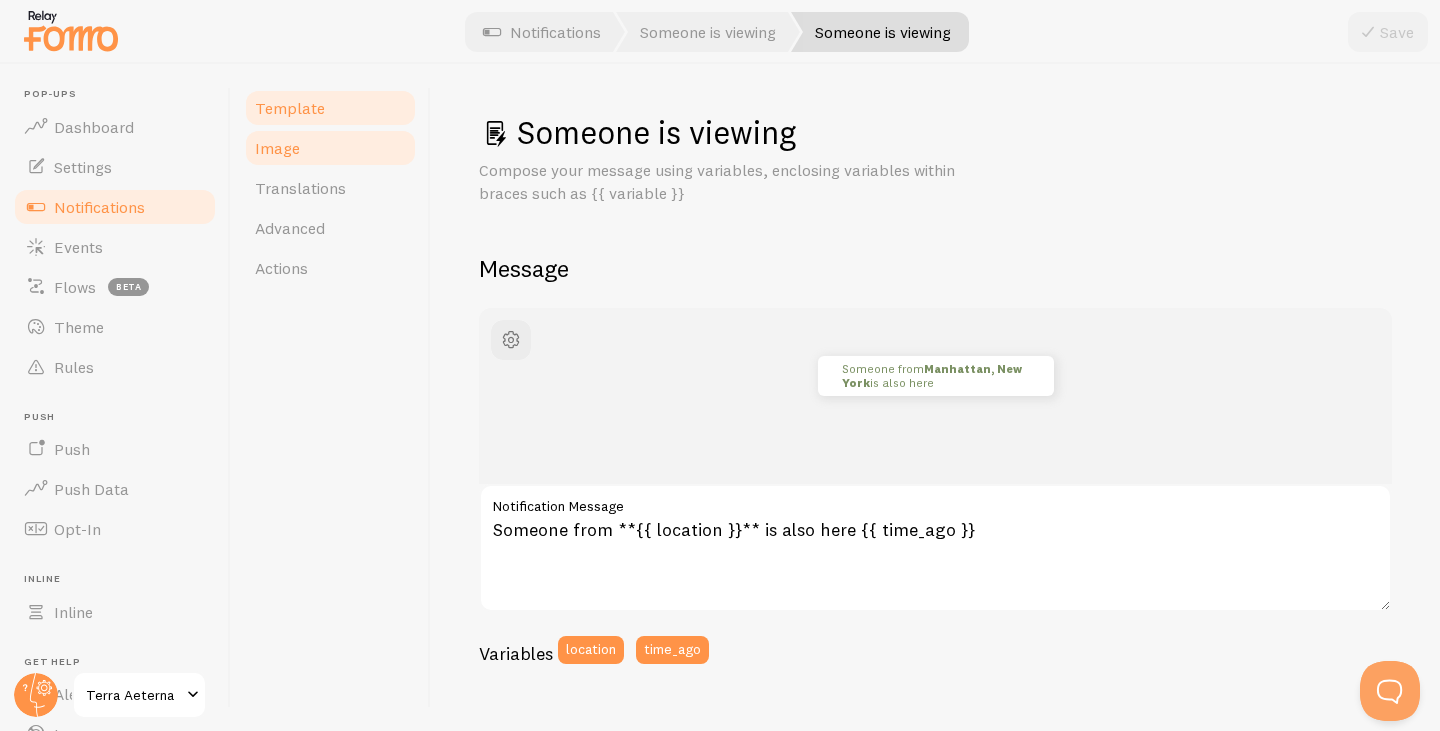 click on "Image" at bounding box center [277, 148] 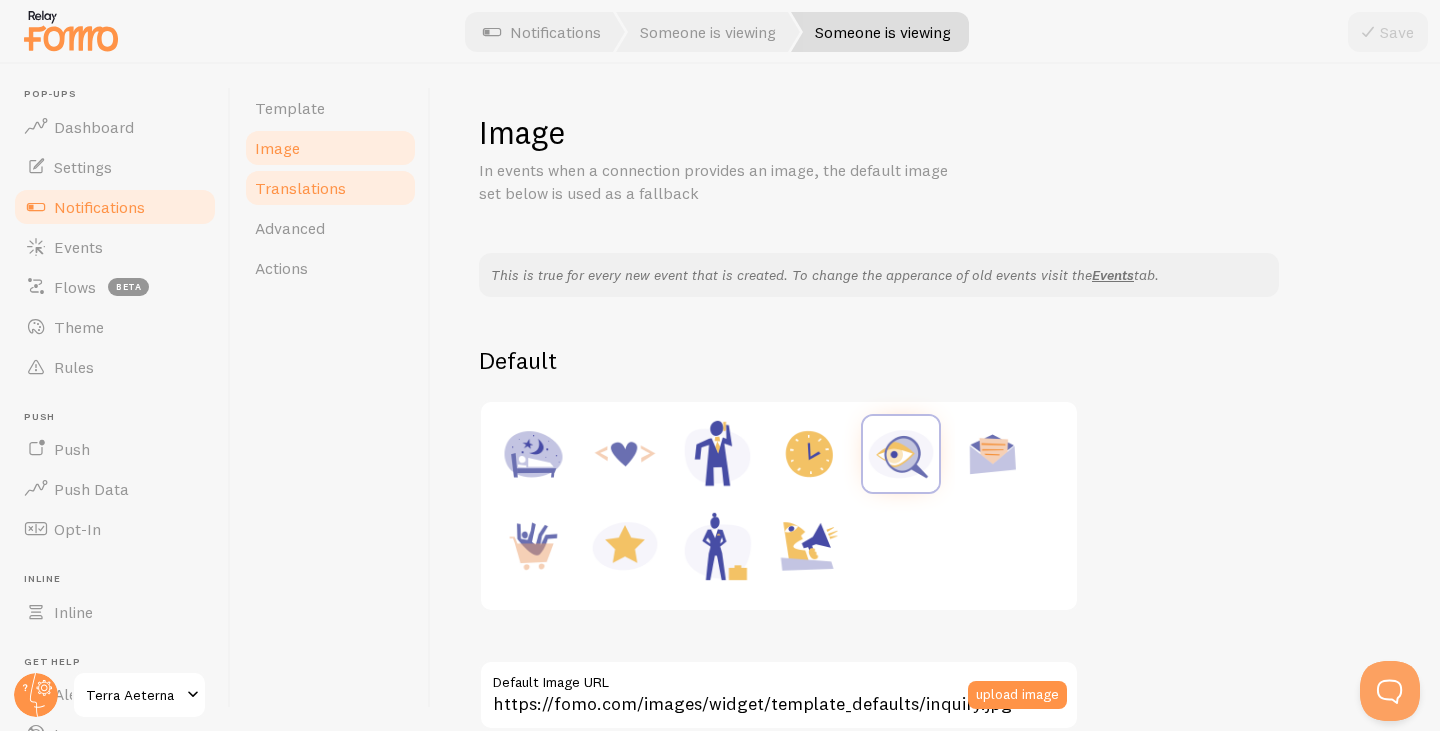 drag, startPoint x: 306, startPoint y: 106, endPoint x: 357, endPoint y: 176, distance: 86.608315 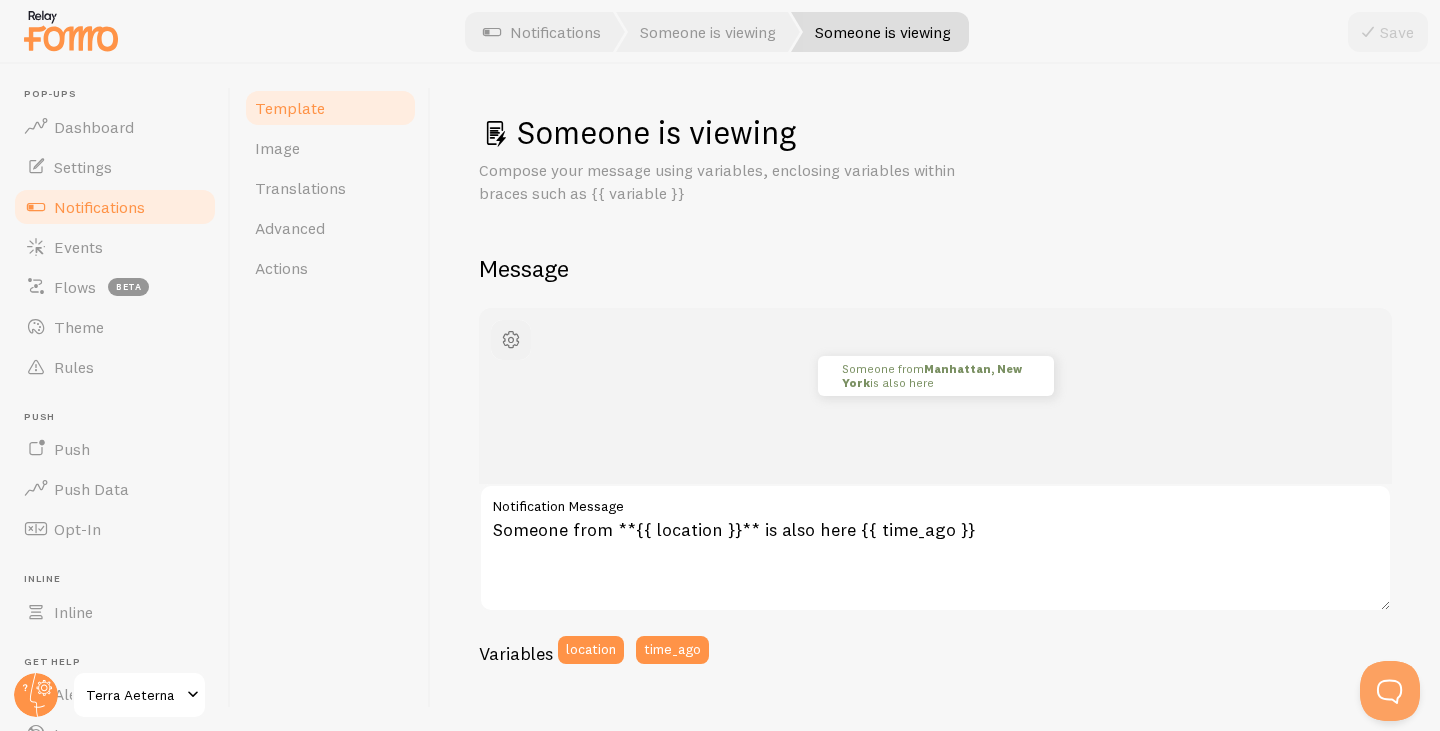 click at bounding box center (511, 340) 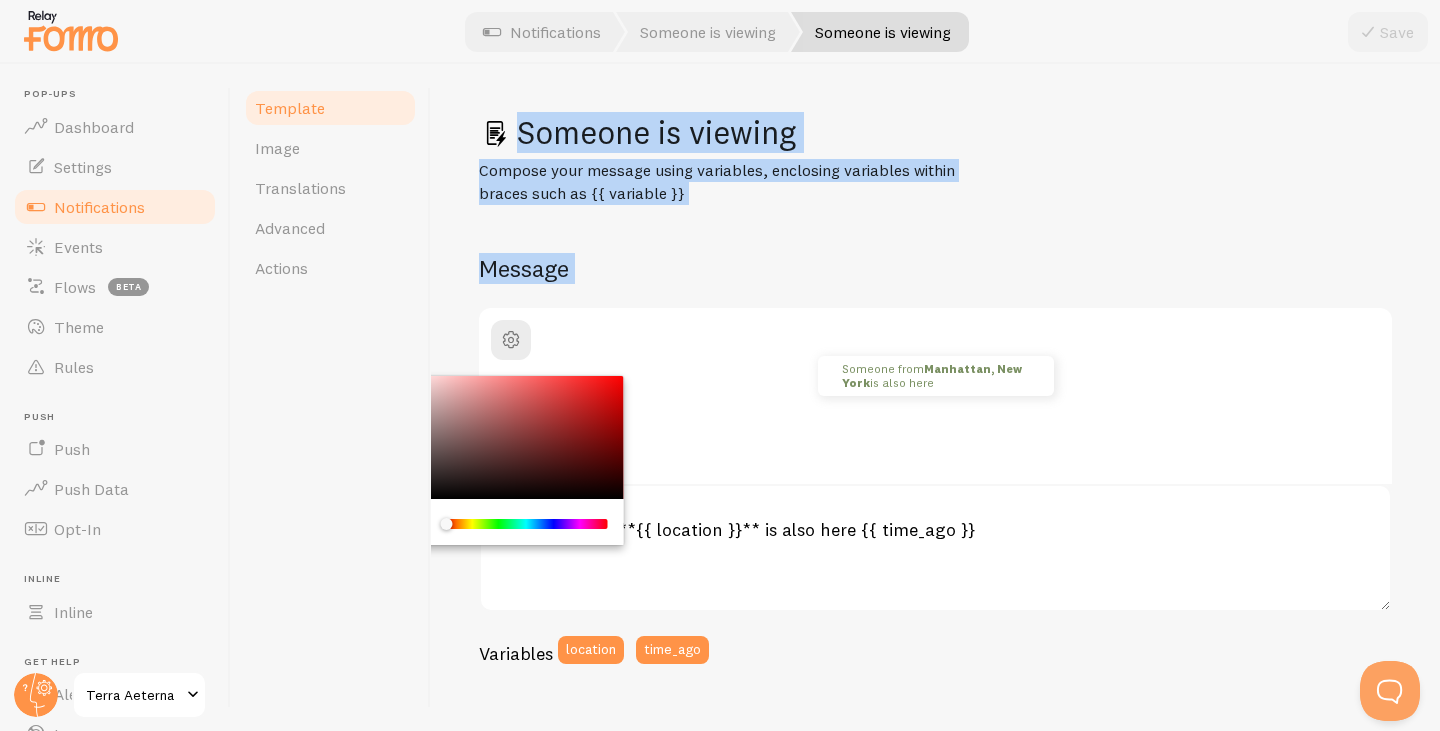 drag, startPoint x: 500, startPoint y: 431, endPoint x: 327, endPoint y: 329, distance: 200.83078 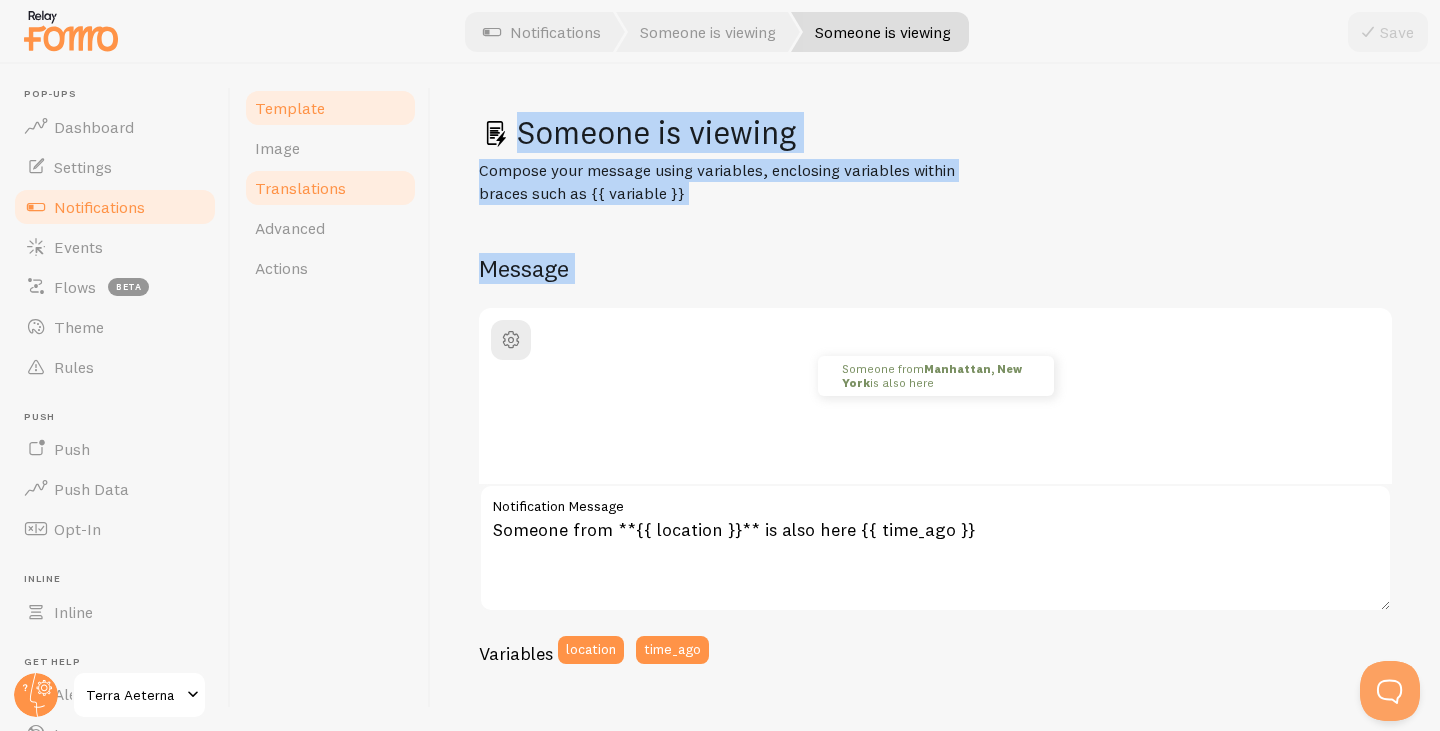 click on "Translations" at bounding box center [300, 188] 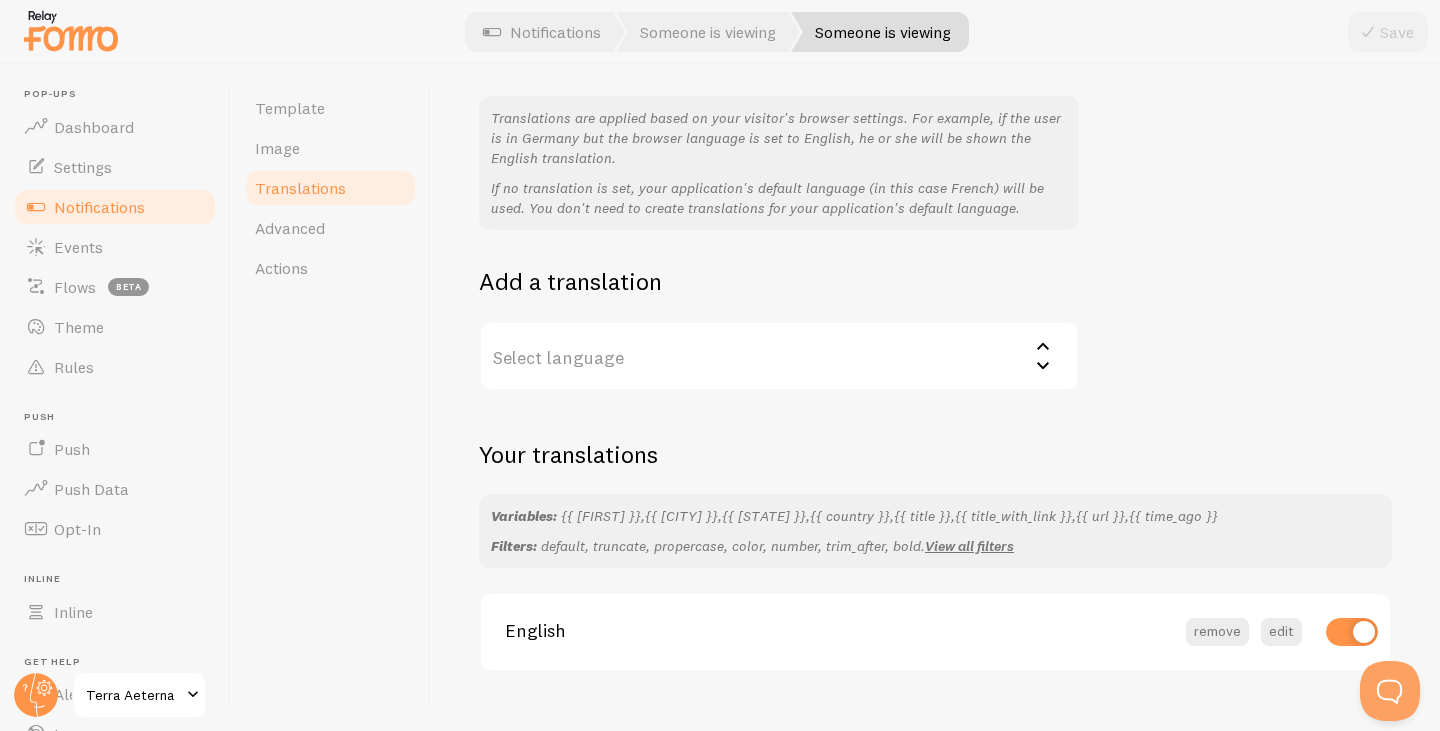 scroll, scrollTop: 193, scrollLeft: 0, axis: vertical 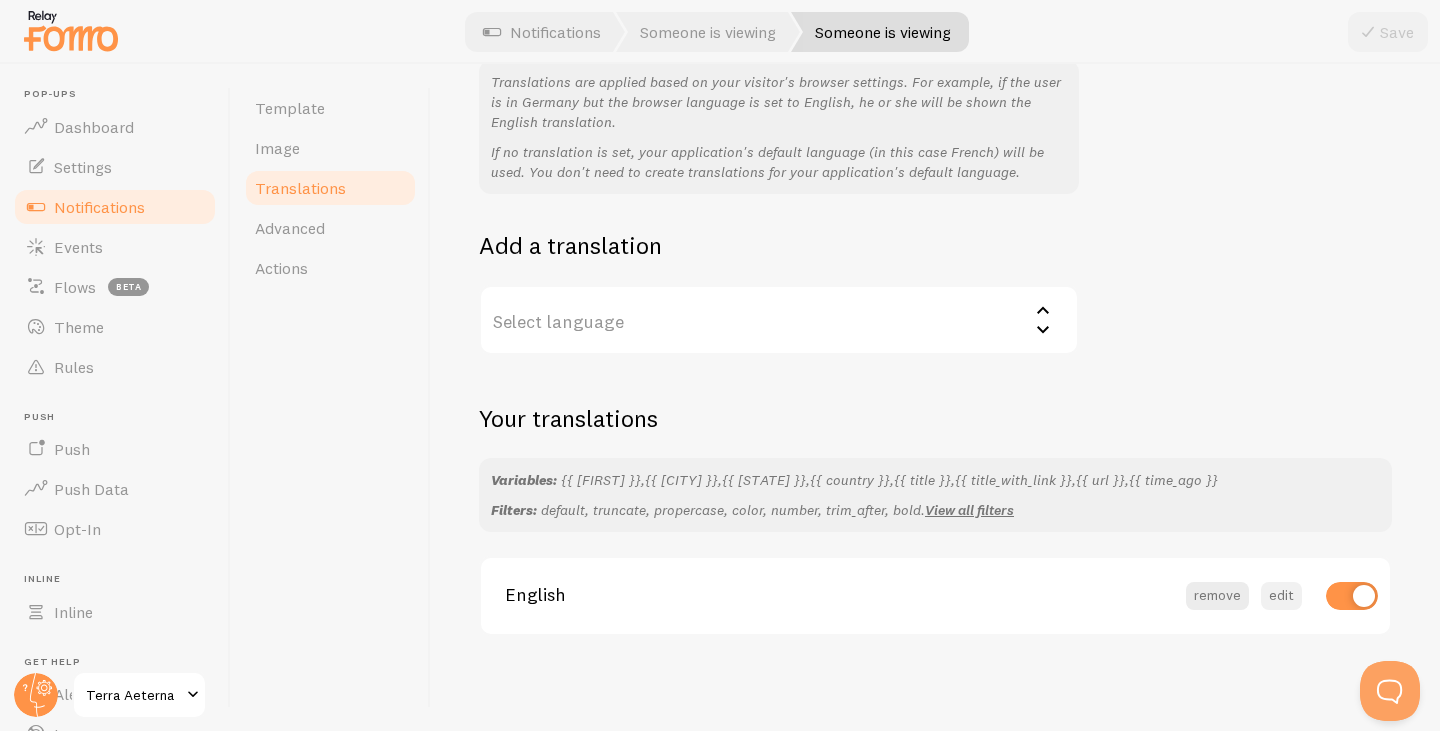 click on "edit" at bounding box center [1281, 596] 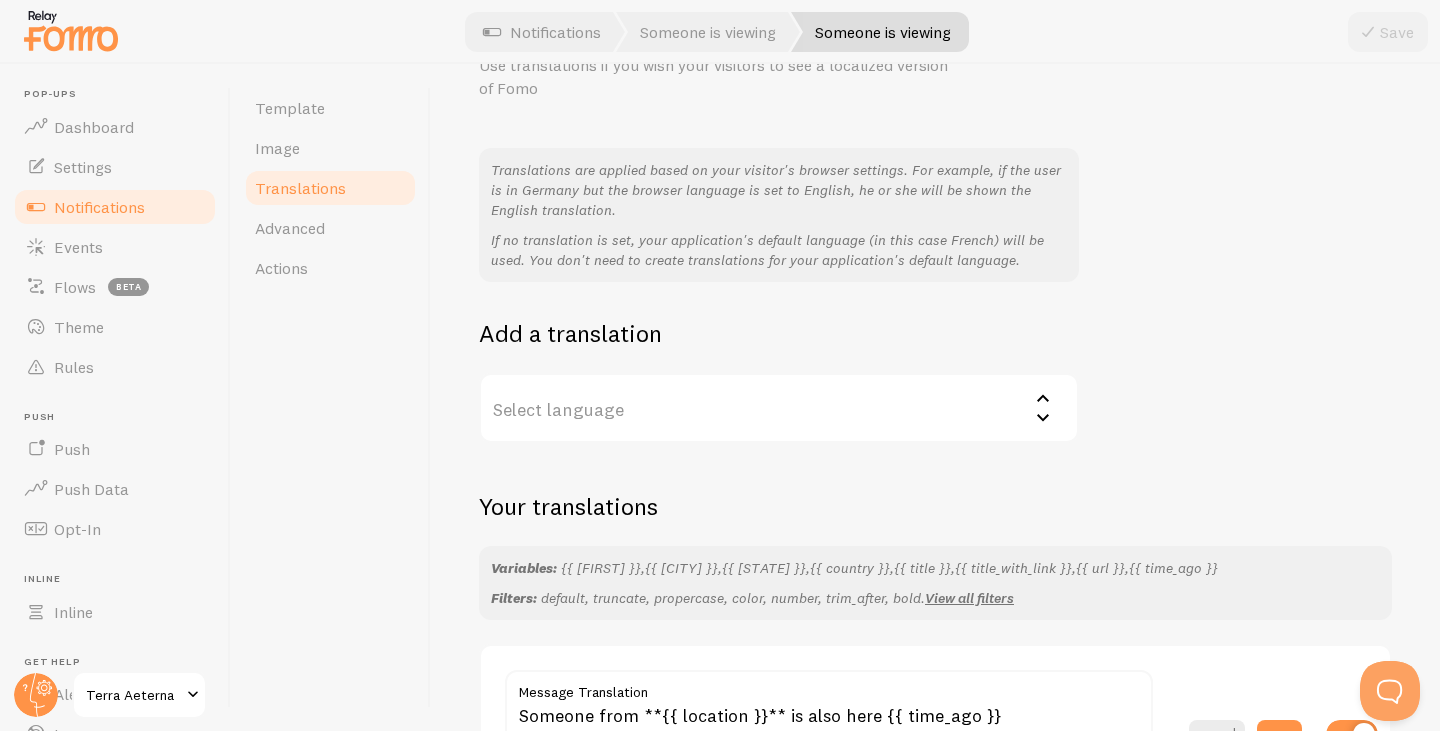 scroll, scrollTop: 0, scrollLeft: 0, axis: both 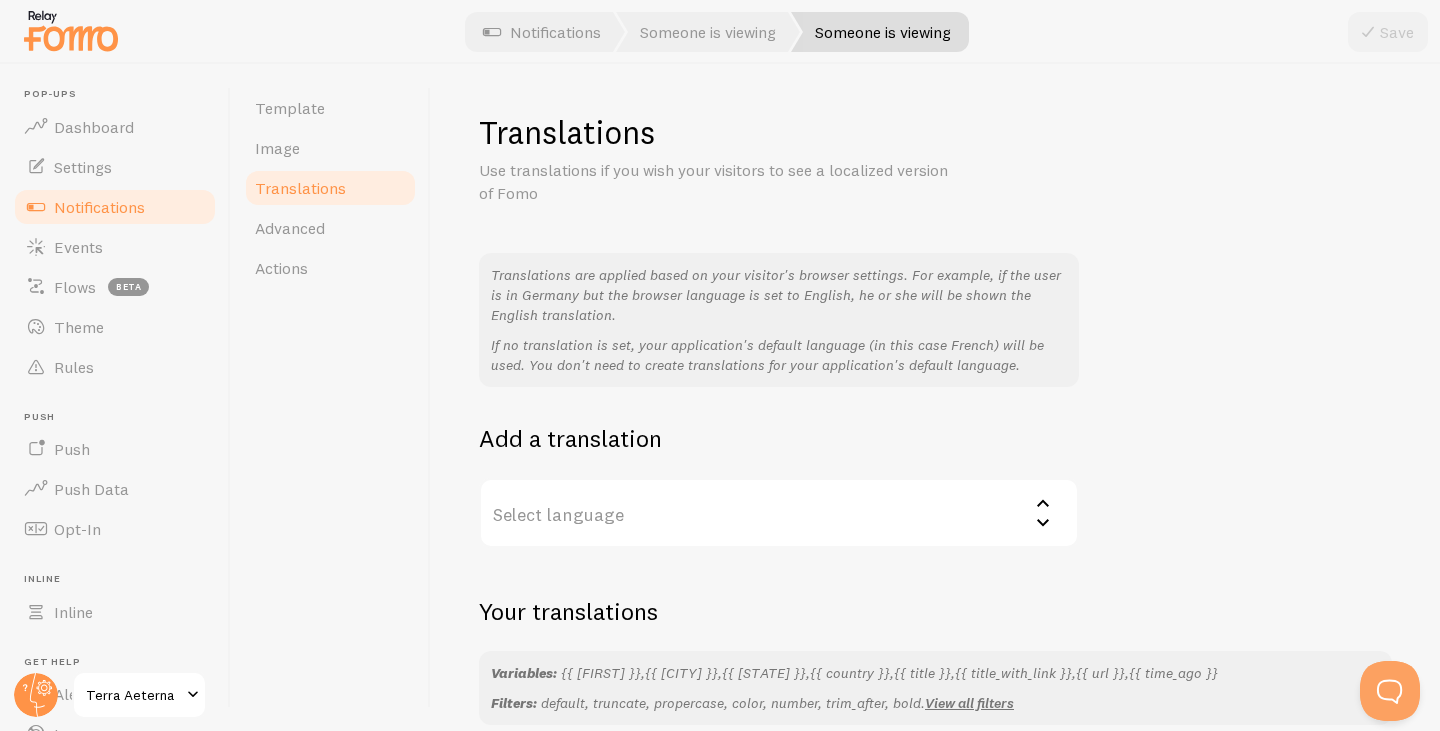 click on "Pop-ups
Dashboard
Settings
Notifications
Events
Flows
beta
Theme
Rules
Push
Push
Push Data
Opt-In
Inline
Inline
Get Help
Alerts
Learn
Support
Terra Aeterna" at bounding box center (115, 397) 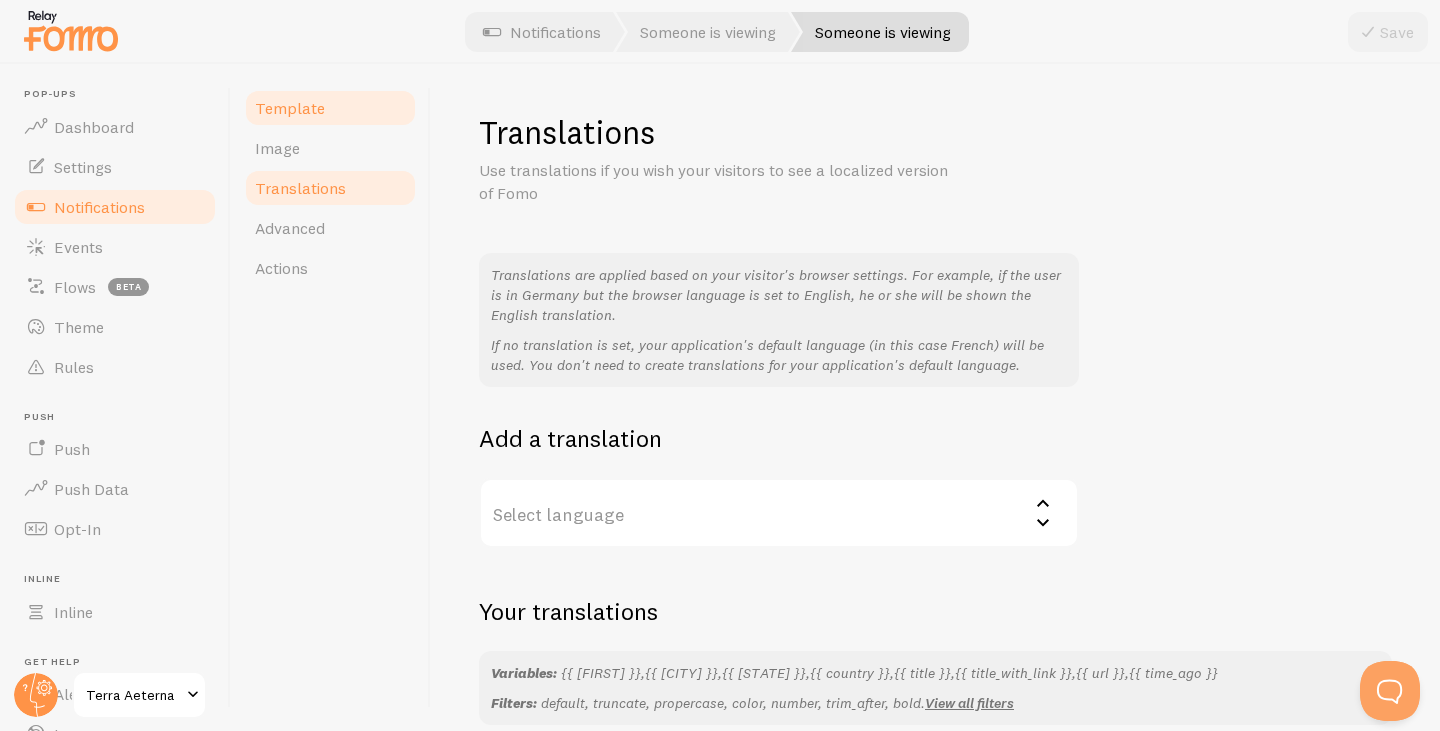 click on "Template" at bounding box center (290, 108) 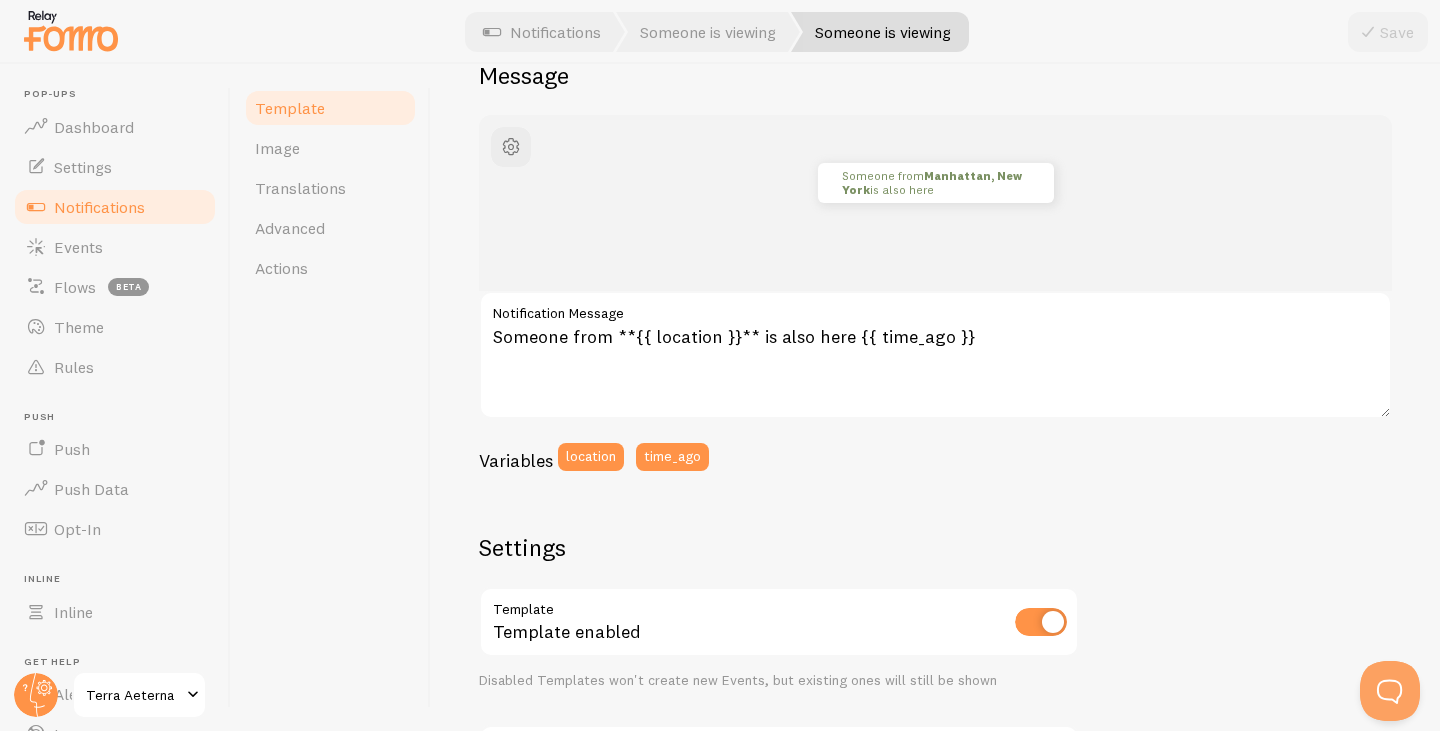 scroll, scrollTop: 0, scrollLeft: 0, axis: both 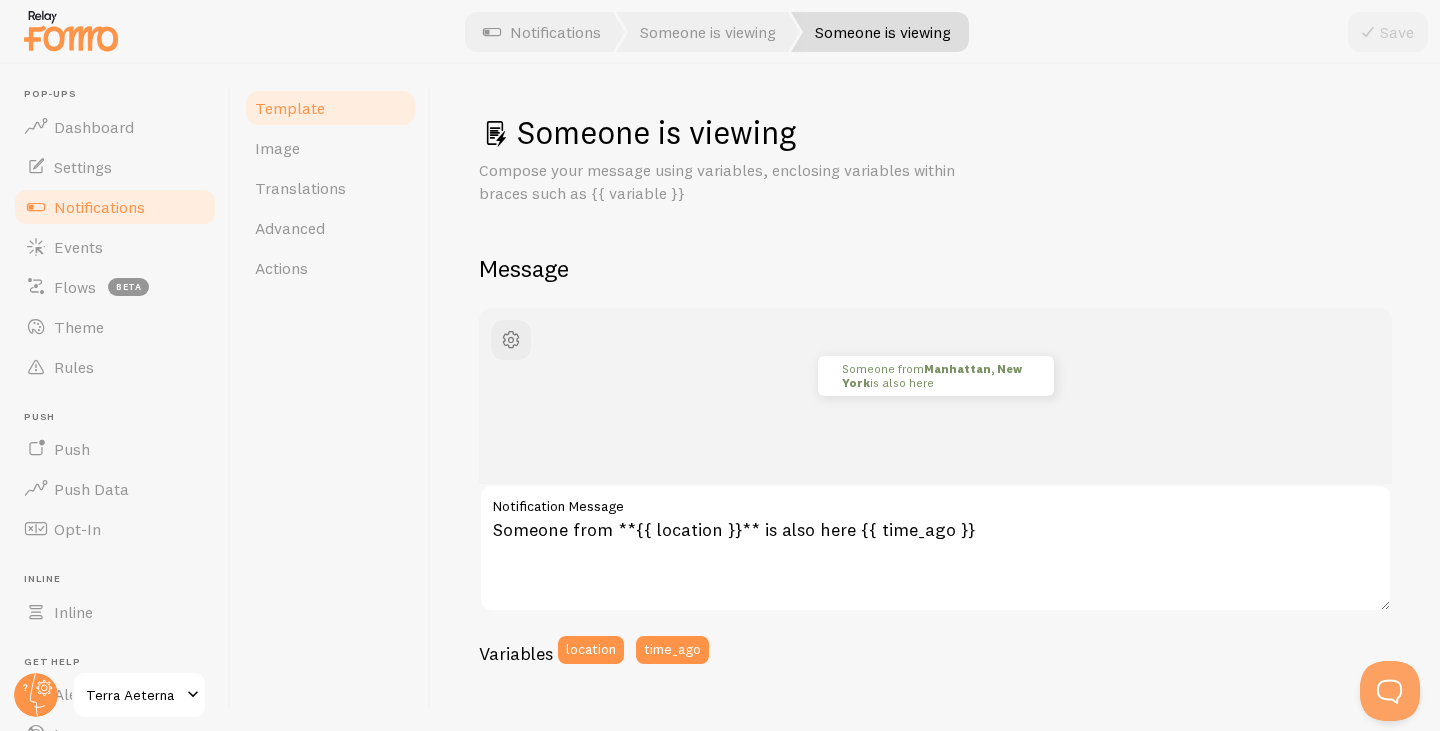click on "Notifications" at bounding box center [115, 207] 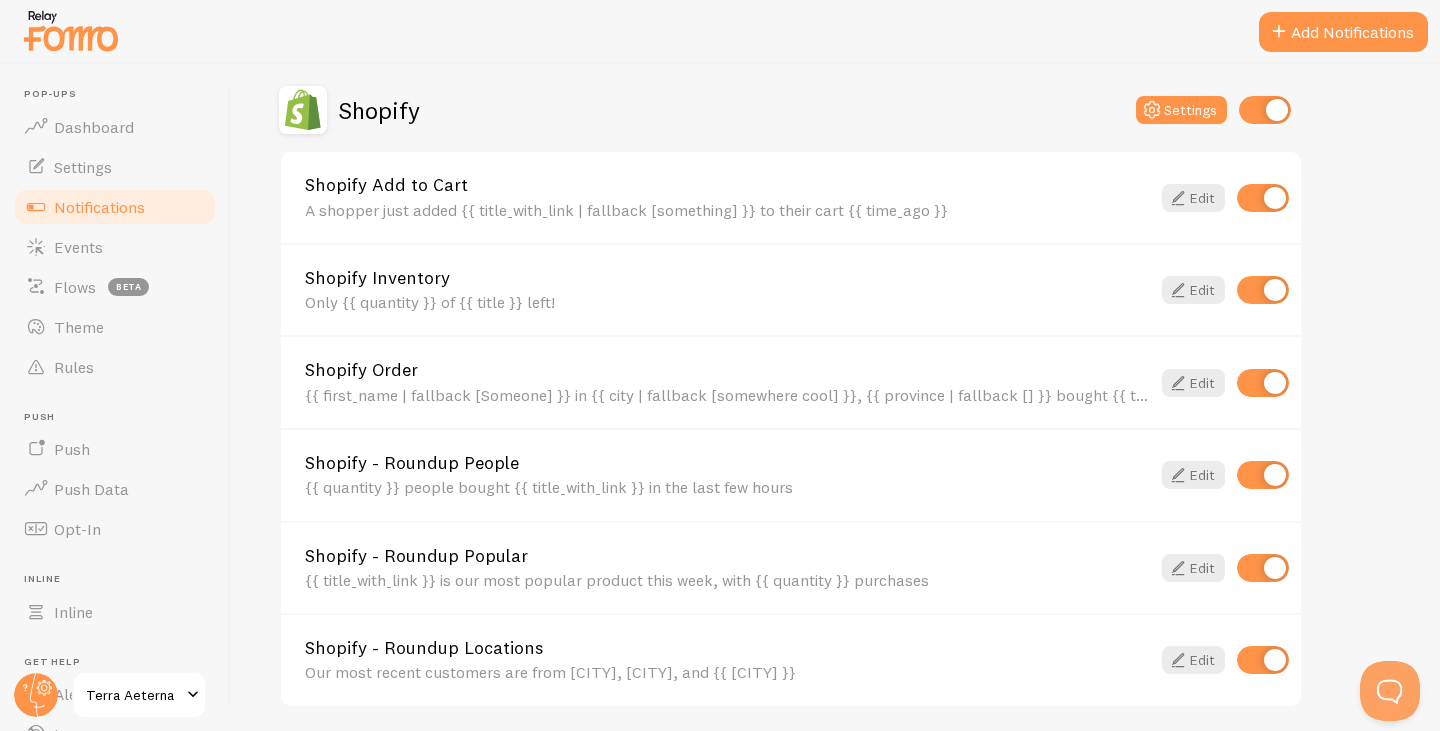 scroll, scrollTop: 800, scrollLeft: 0, axis: vertical 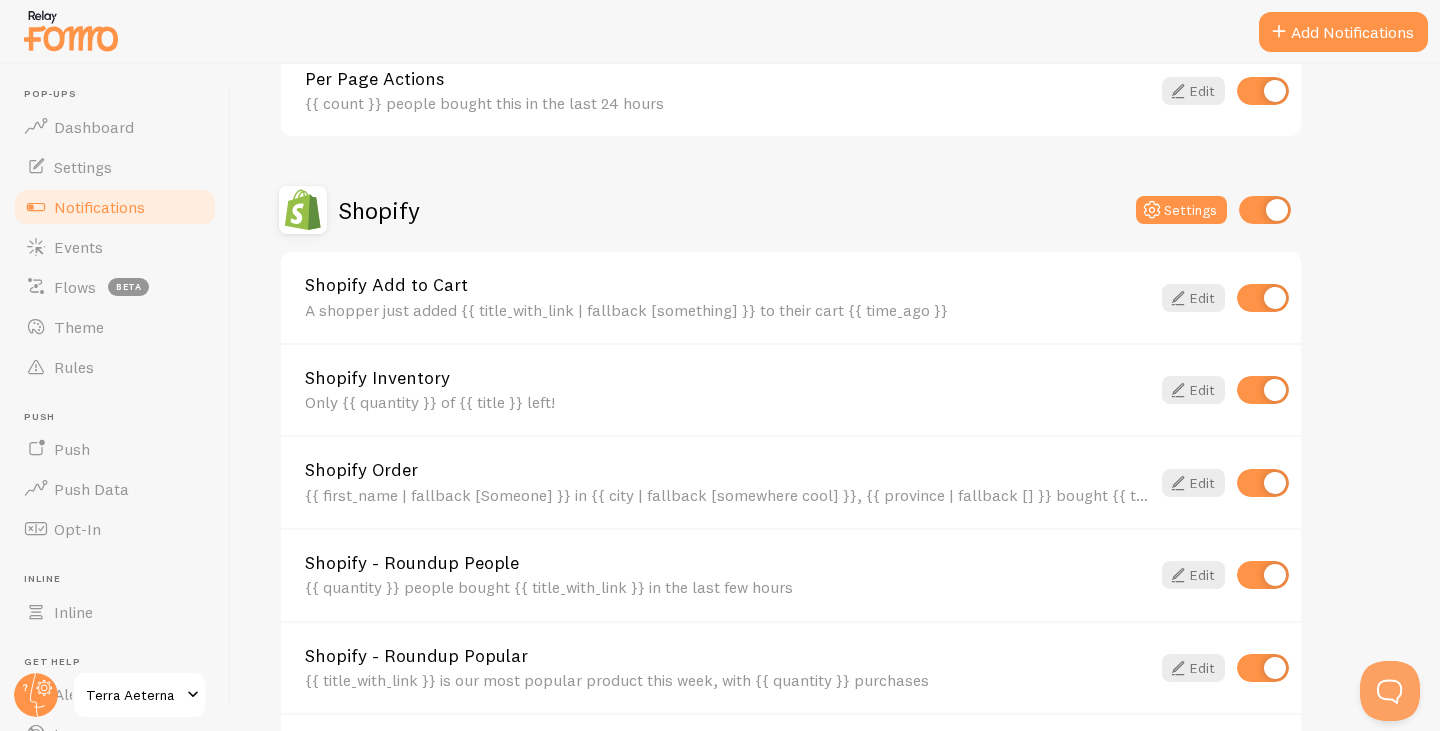 click on "Notifications" at bounding box center (99, 207) 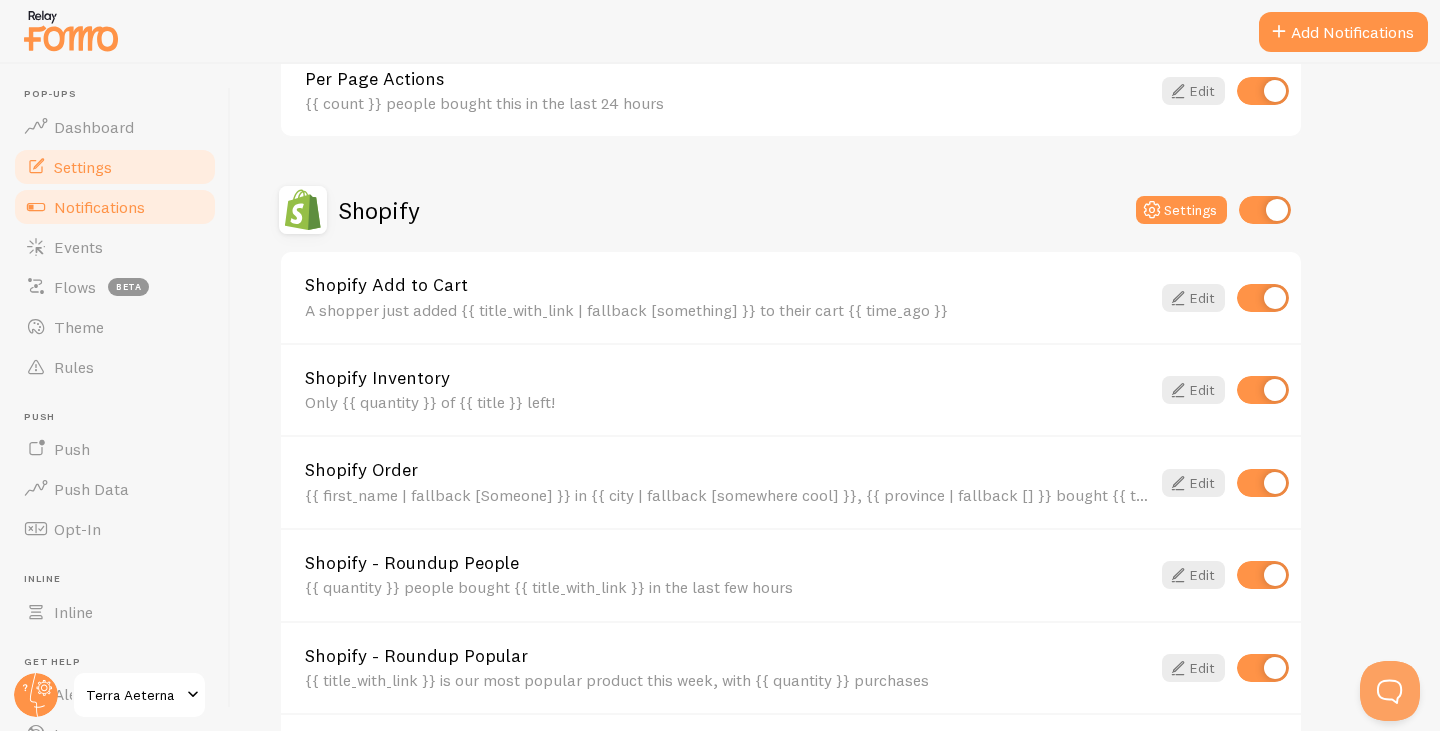 click on "Settings" at bounding box center (115, 167) 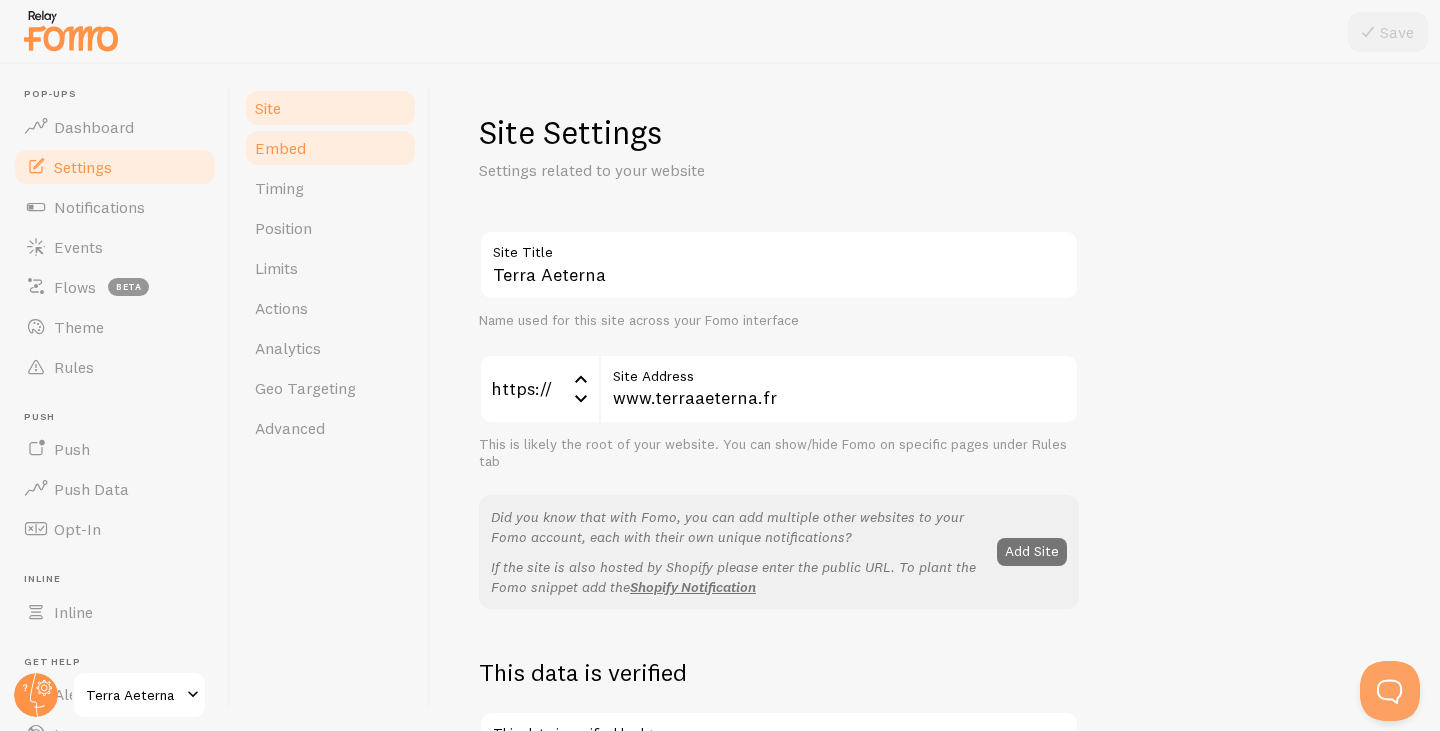 click on "Embed" at bounding box center [280, 148] 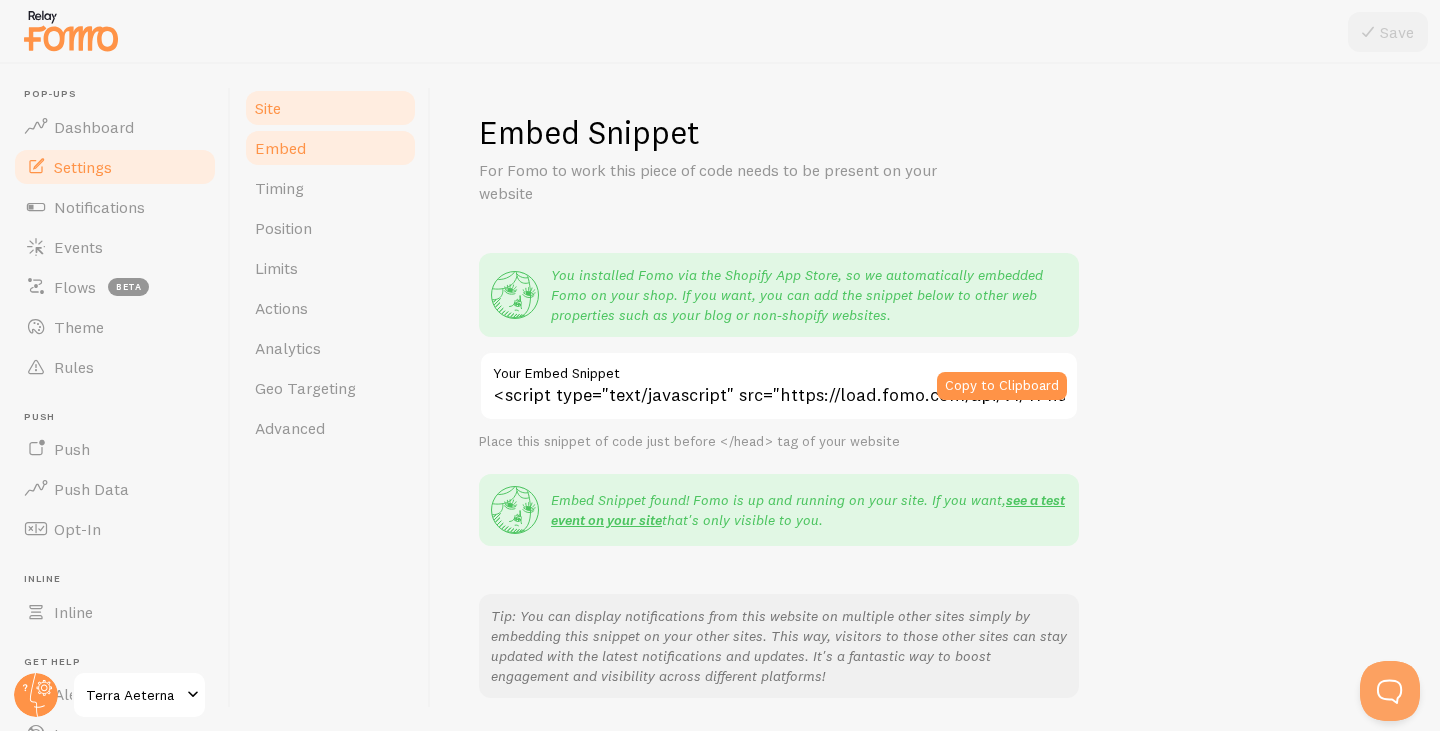 click on "Site" at bounding box center (268, 108) 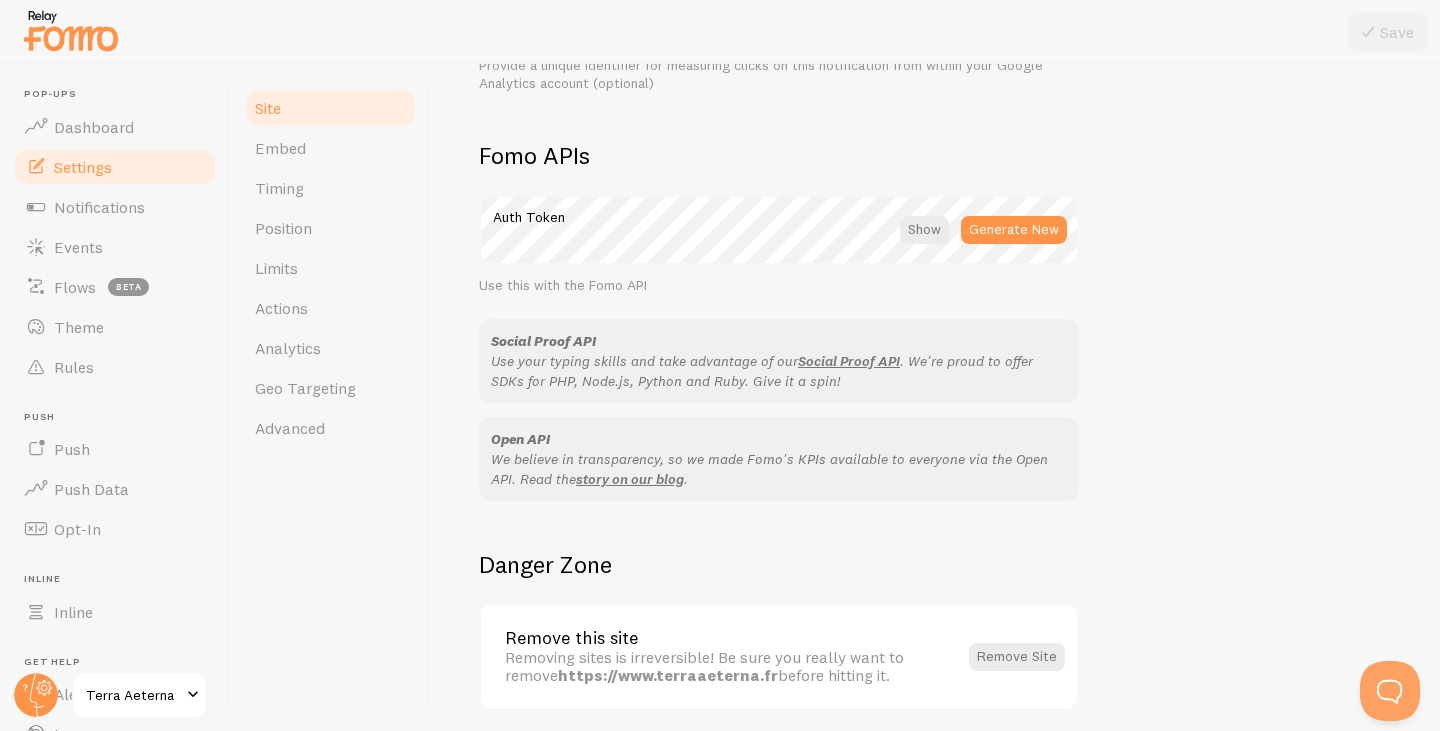 scroll, scrollTop: 1157, scrollLeft: 0, axis: vertical 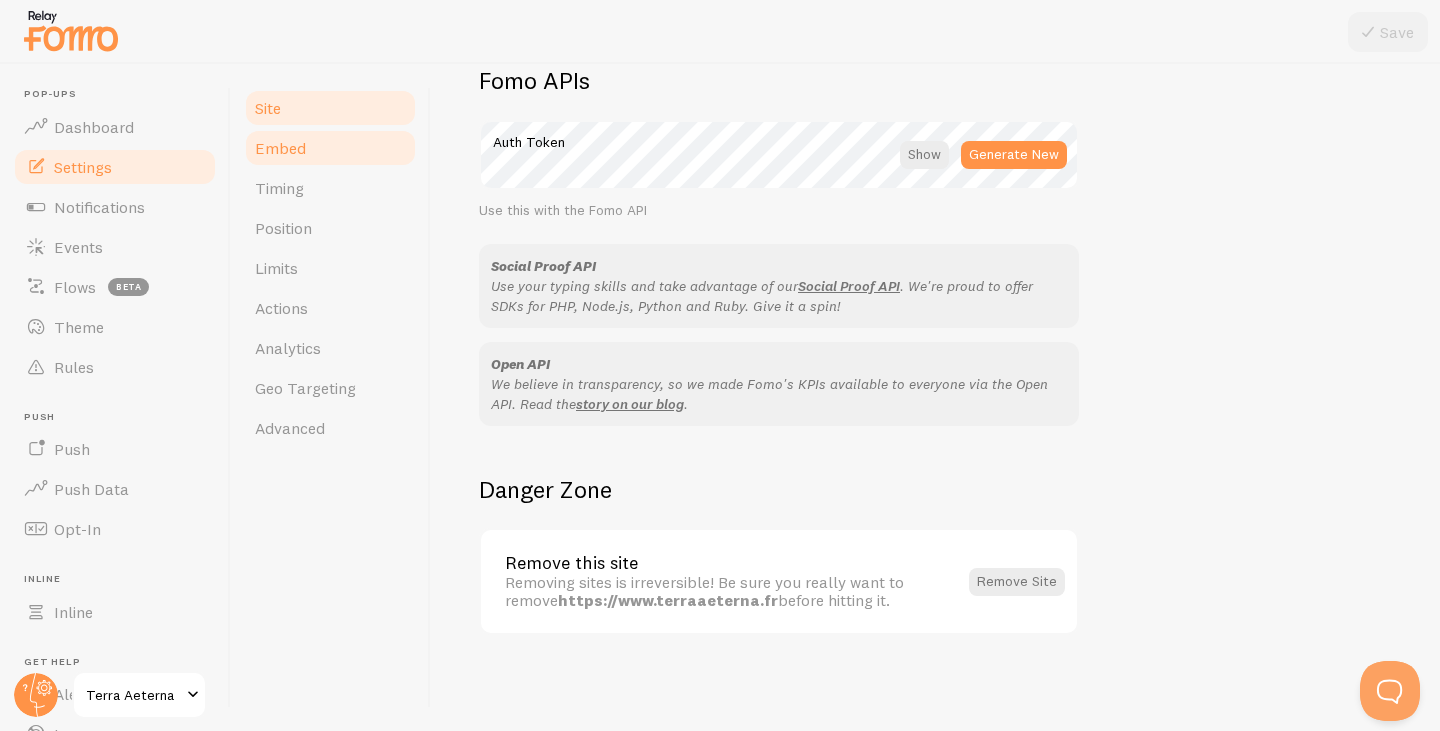 click on "Embed" at bounding box center [280, 148] 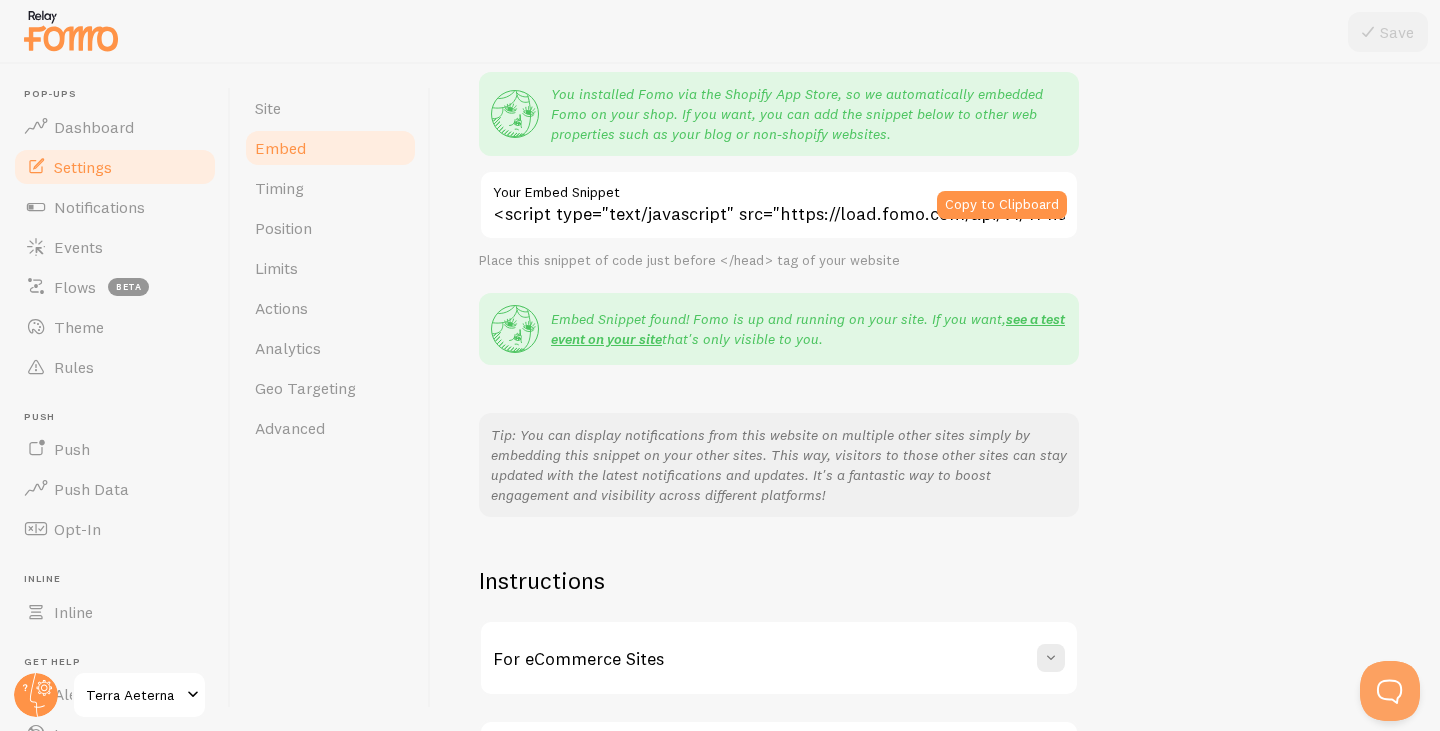 scroll, scrollTop: 342, scrollLeft: 0, axis: vertical 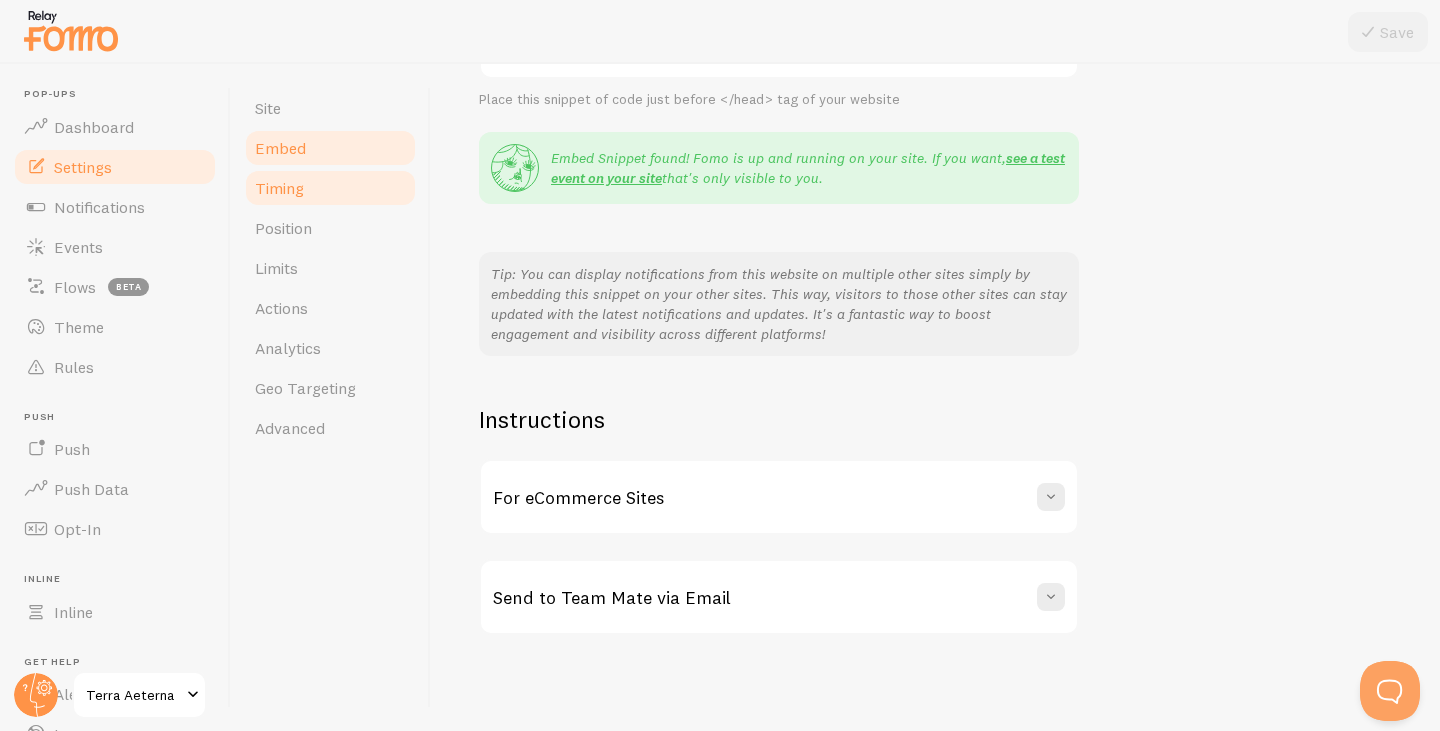 click on "Timing" at bounding box center [279, 188] 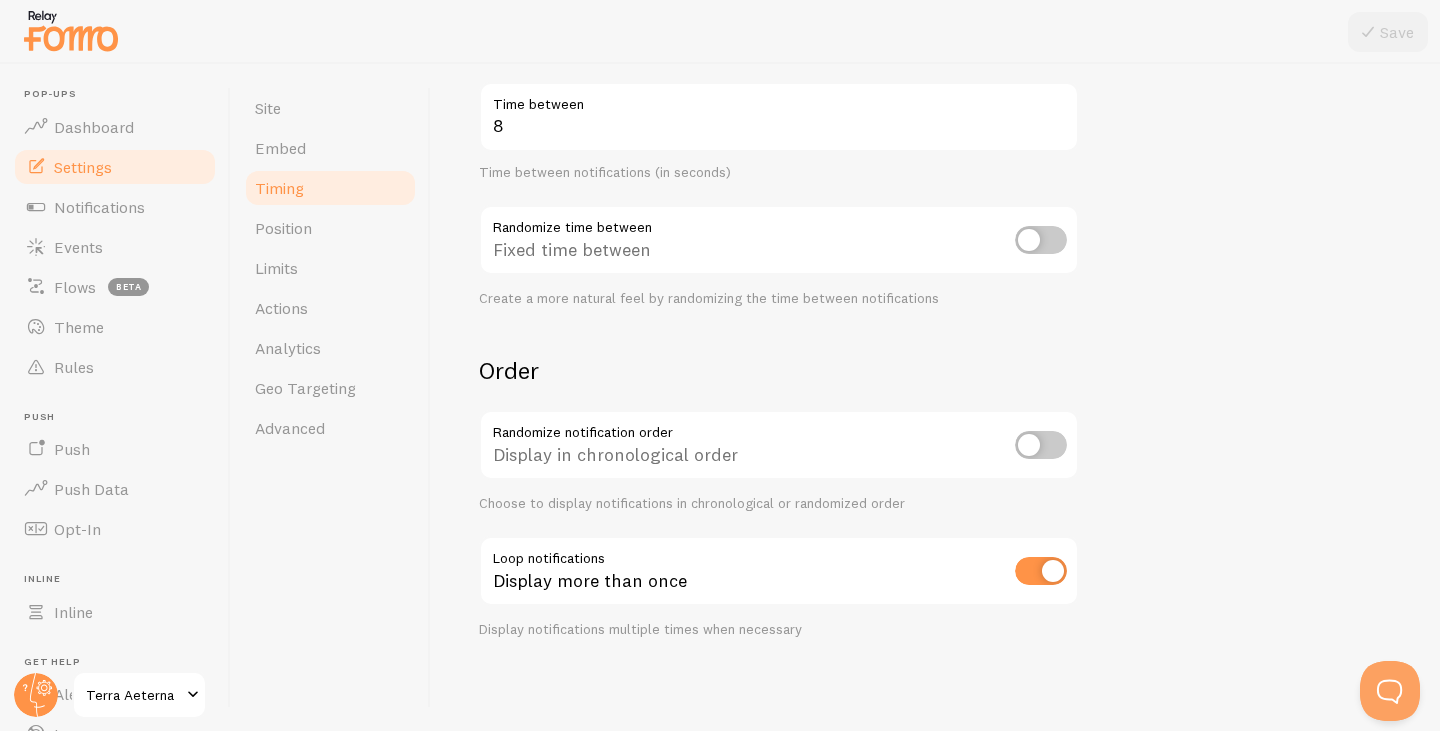 scroll, scrollTop: 511, scrollLeft: 0, axis: vertical 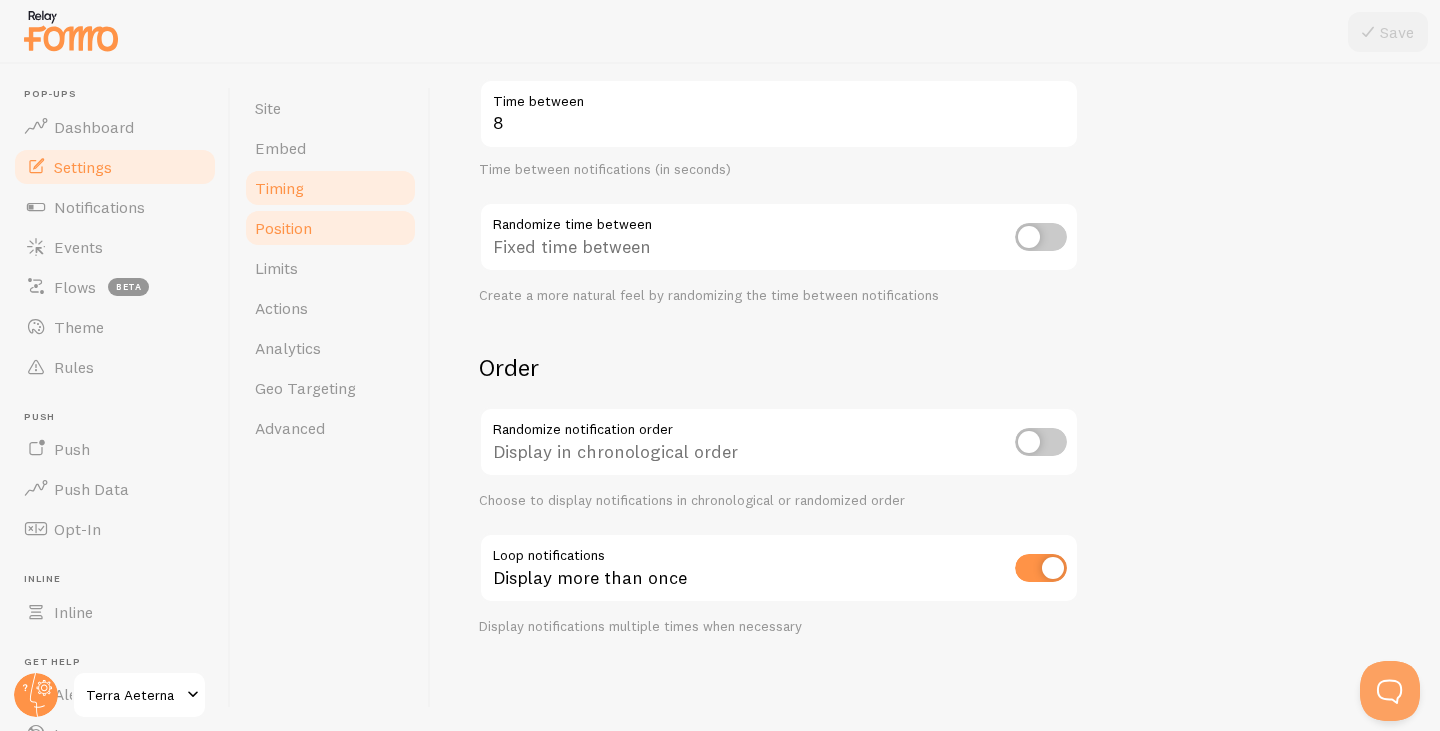 click on "Position" at bounding box center (283, 228) 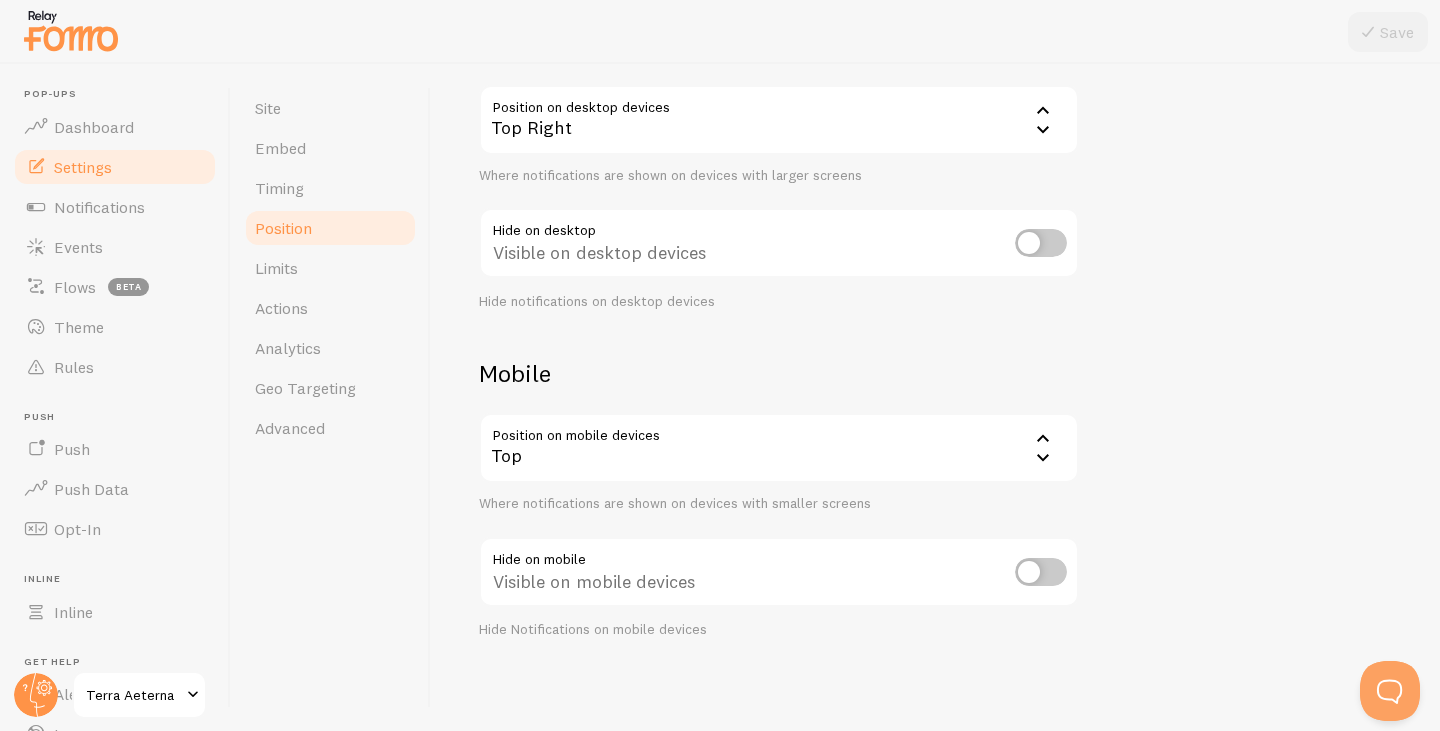 scroll, scrollTop: 203, scrollLeft: 0, axis: vertical 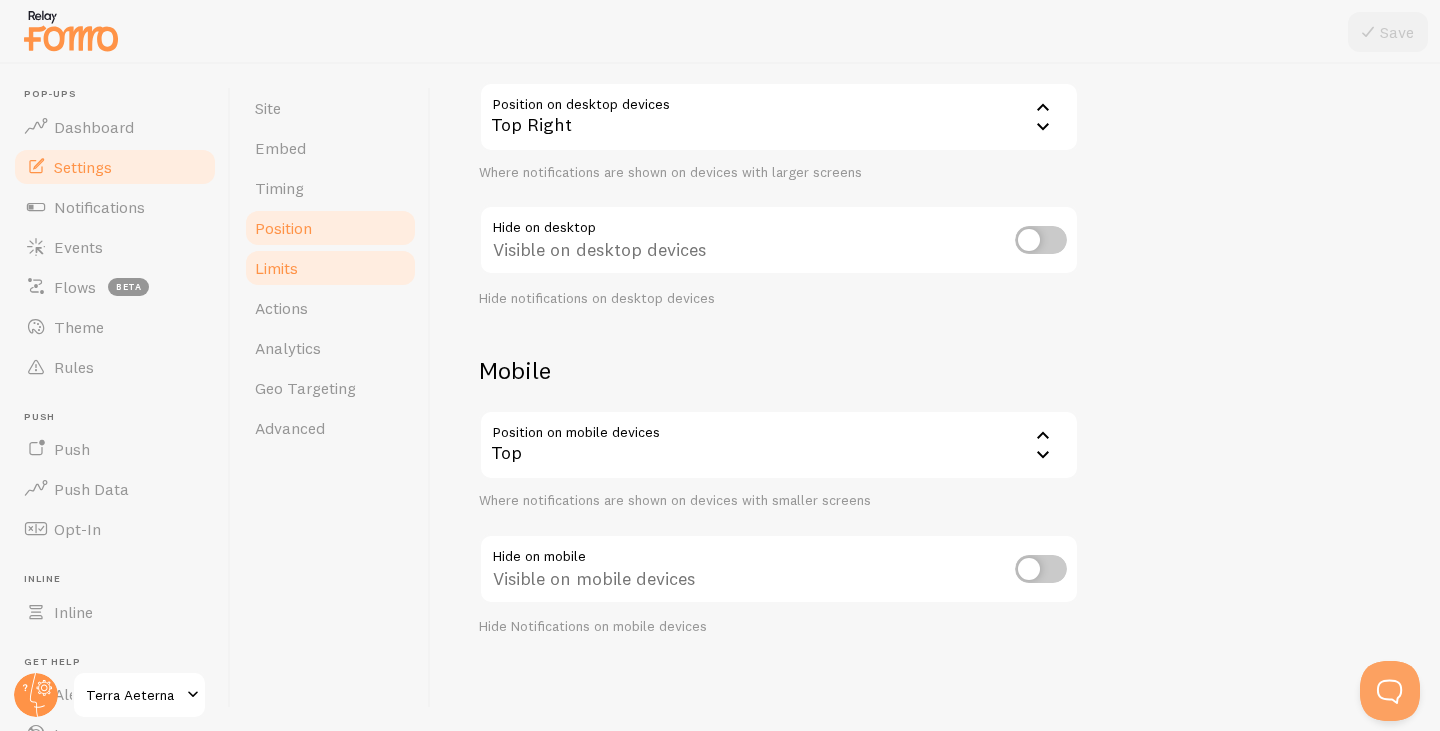 click on "Limits" at bounding box center [276, 268] 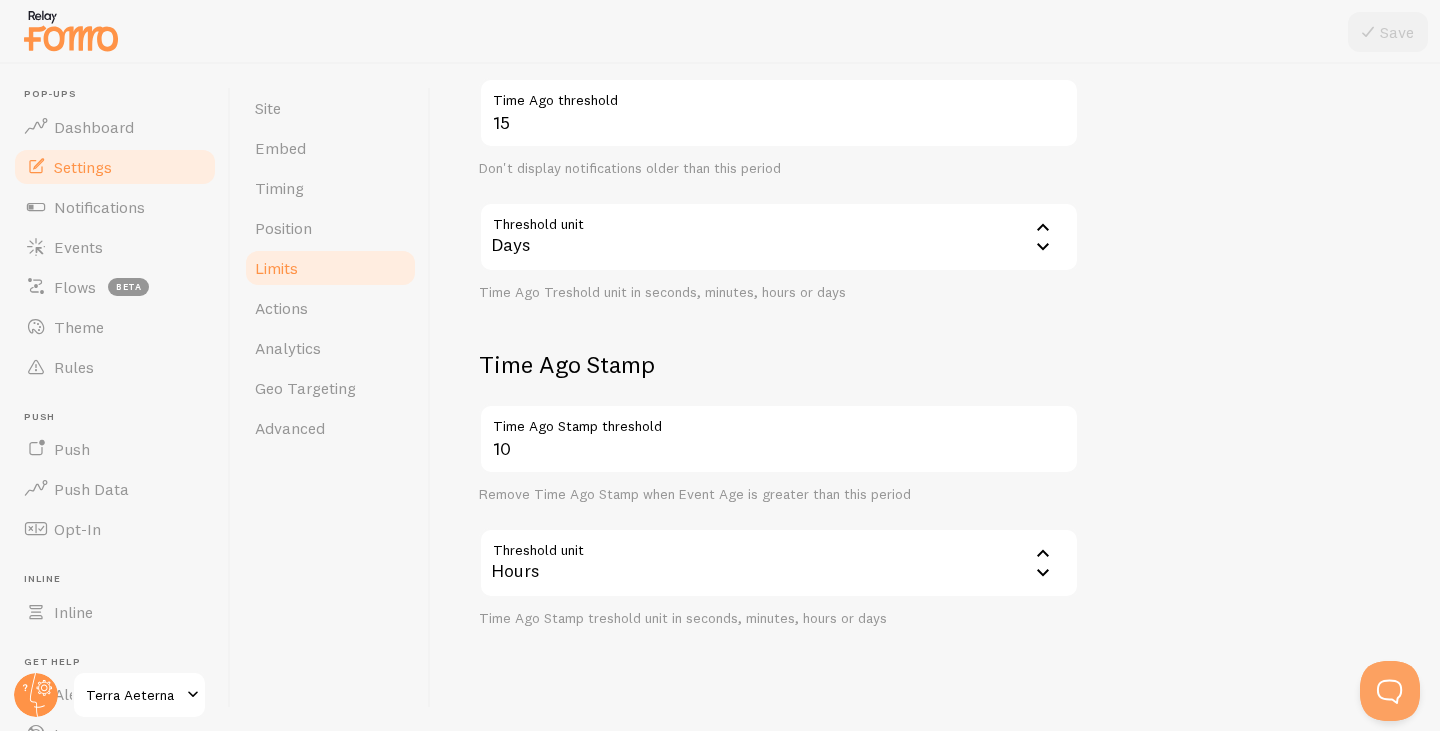 scroll, scrollTop: 565, scrollLeft: 0, axis: vertical 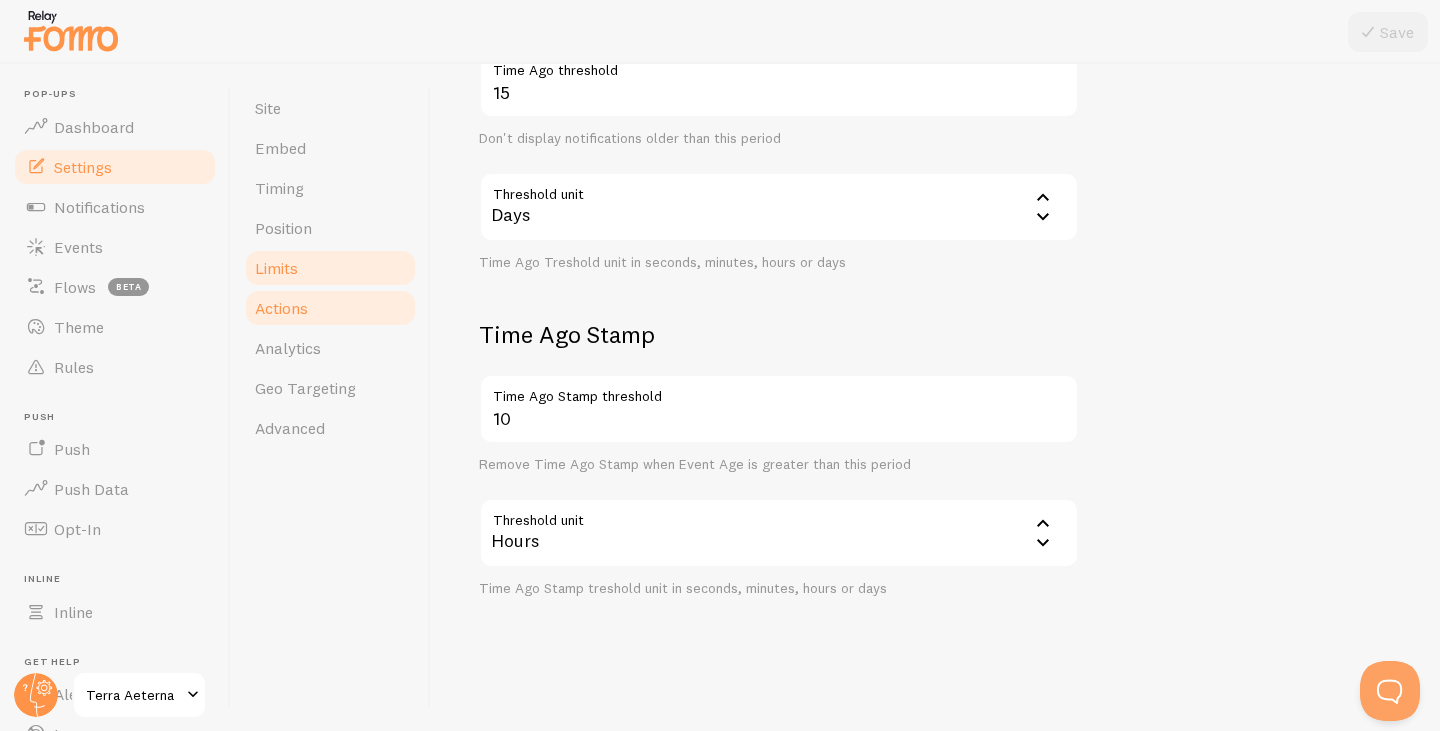click on "Actions" at bounding box center (281, 308) 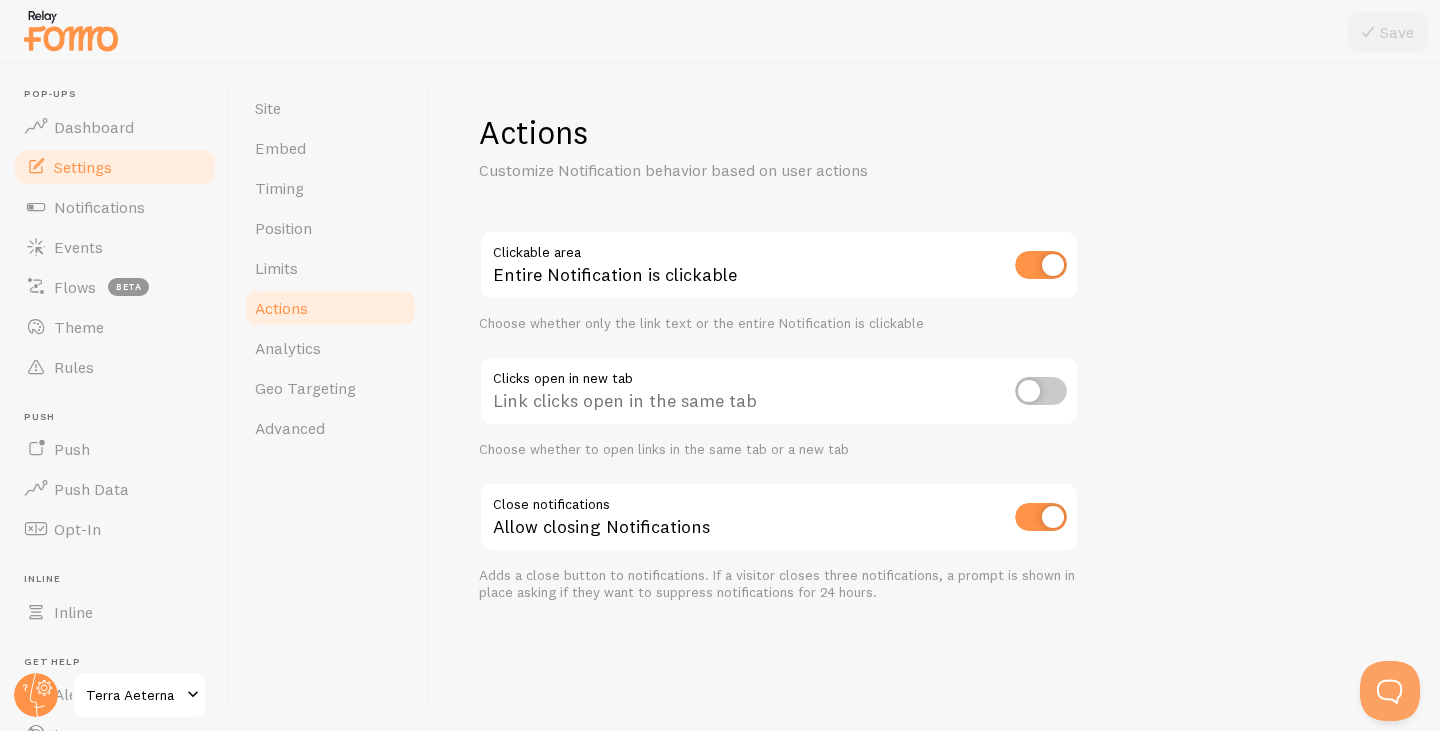 scroll, scrollTop: 0, scrollLeft: 0, axis: both 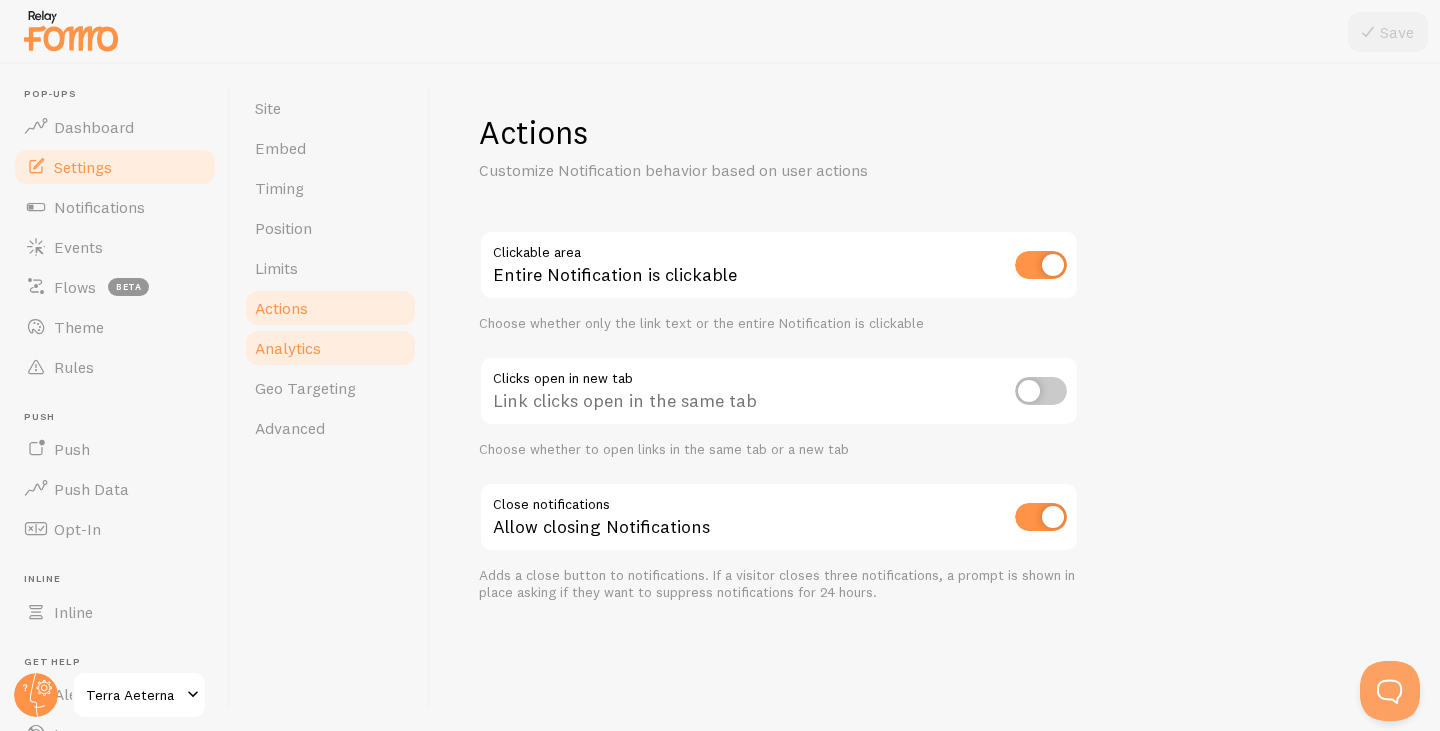 click on "Analytics" at bounding box center [330, 348] 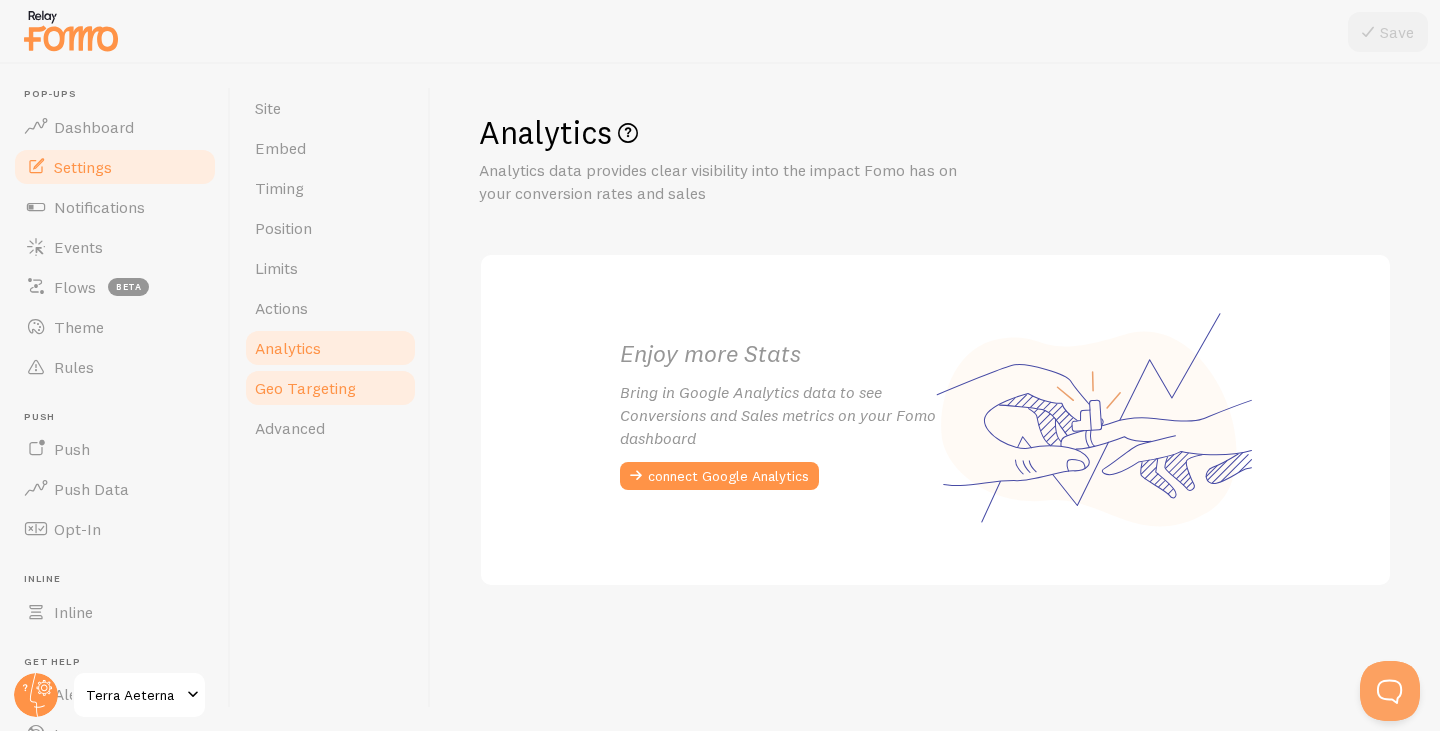 click on "Geo Targeting" at bounding box center (305, 388) 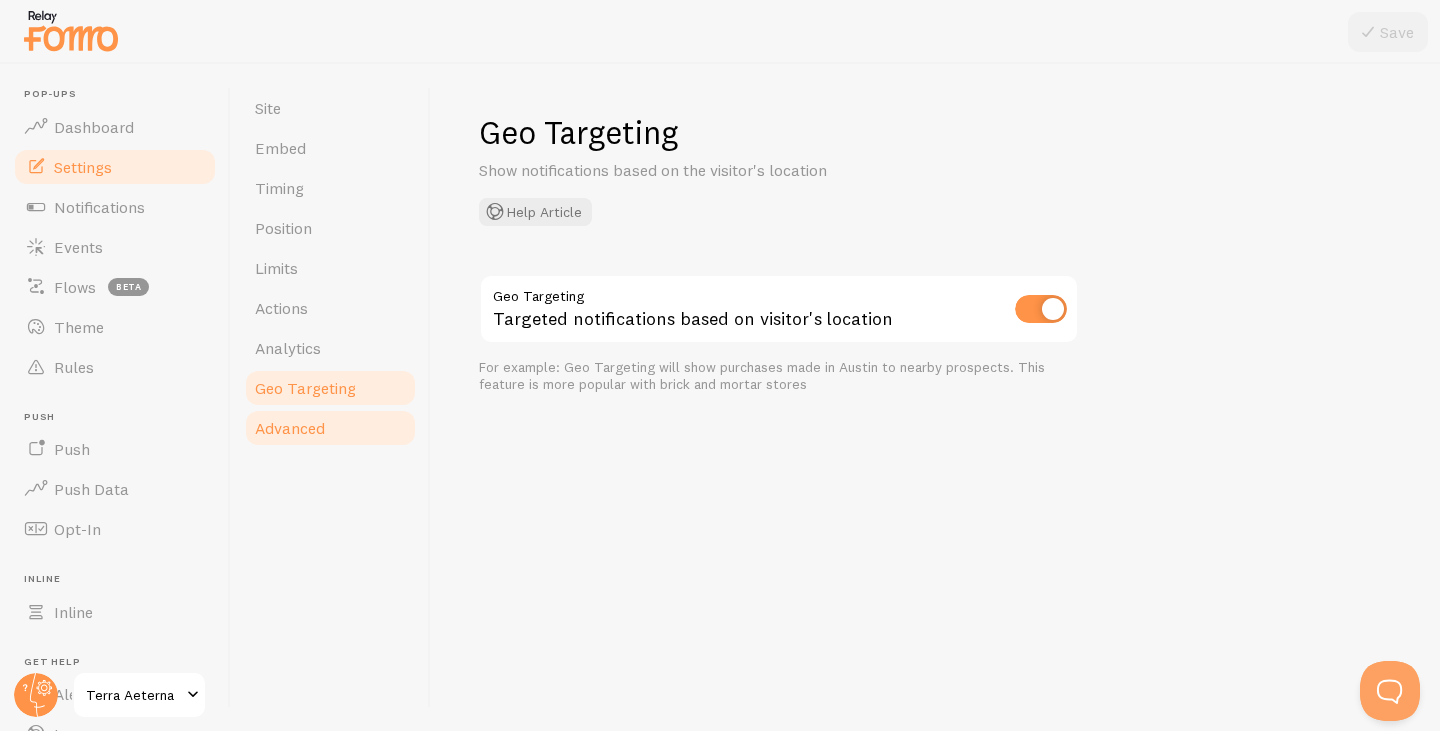 click on "Advanced" at bounding box center (290, 428) 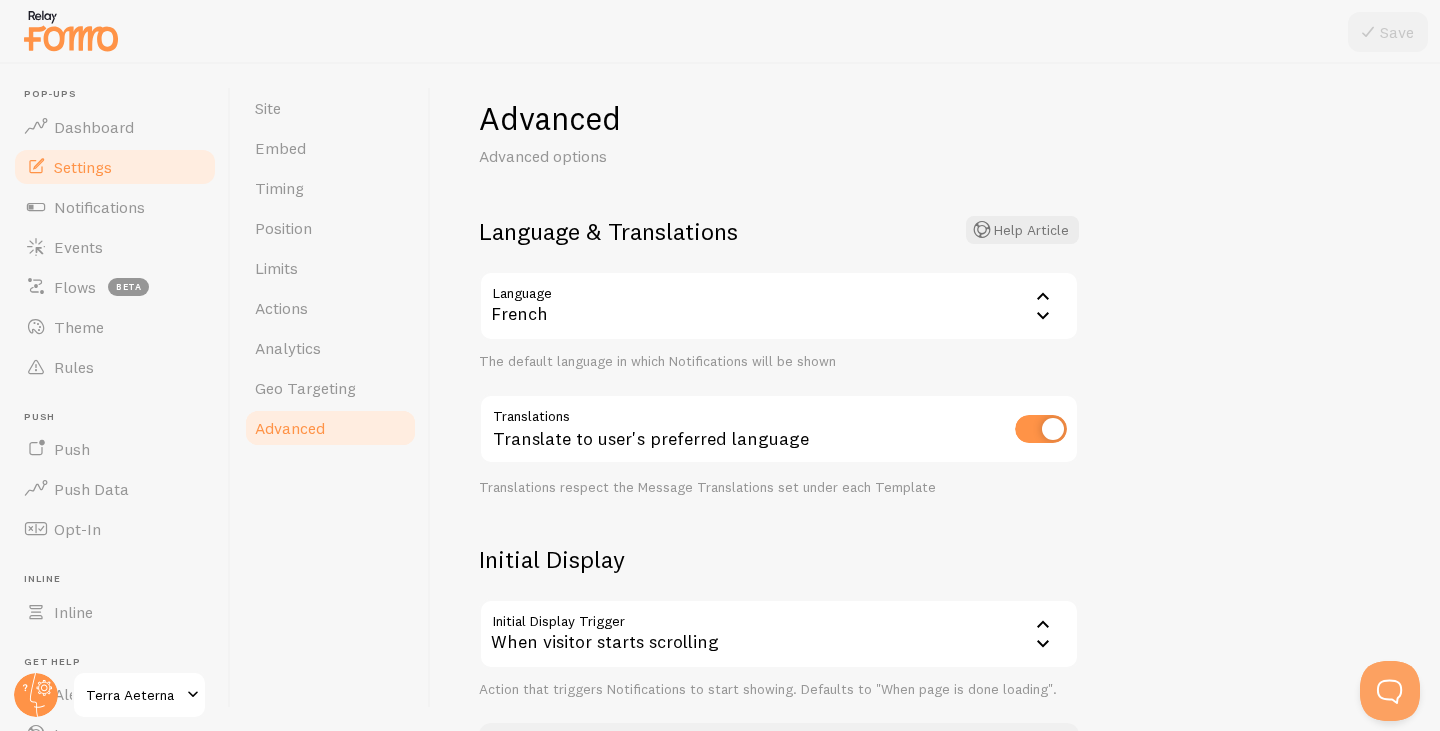 scroll, scrollTop: 0, scrollLeft: 0, axis: both 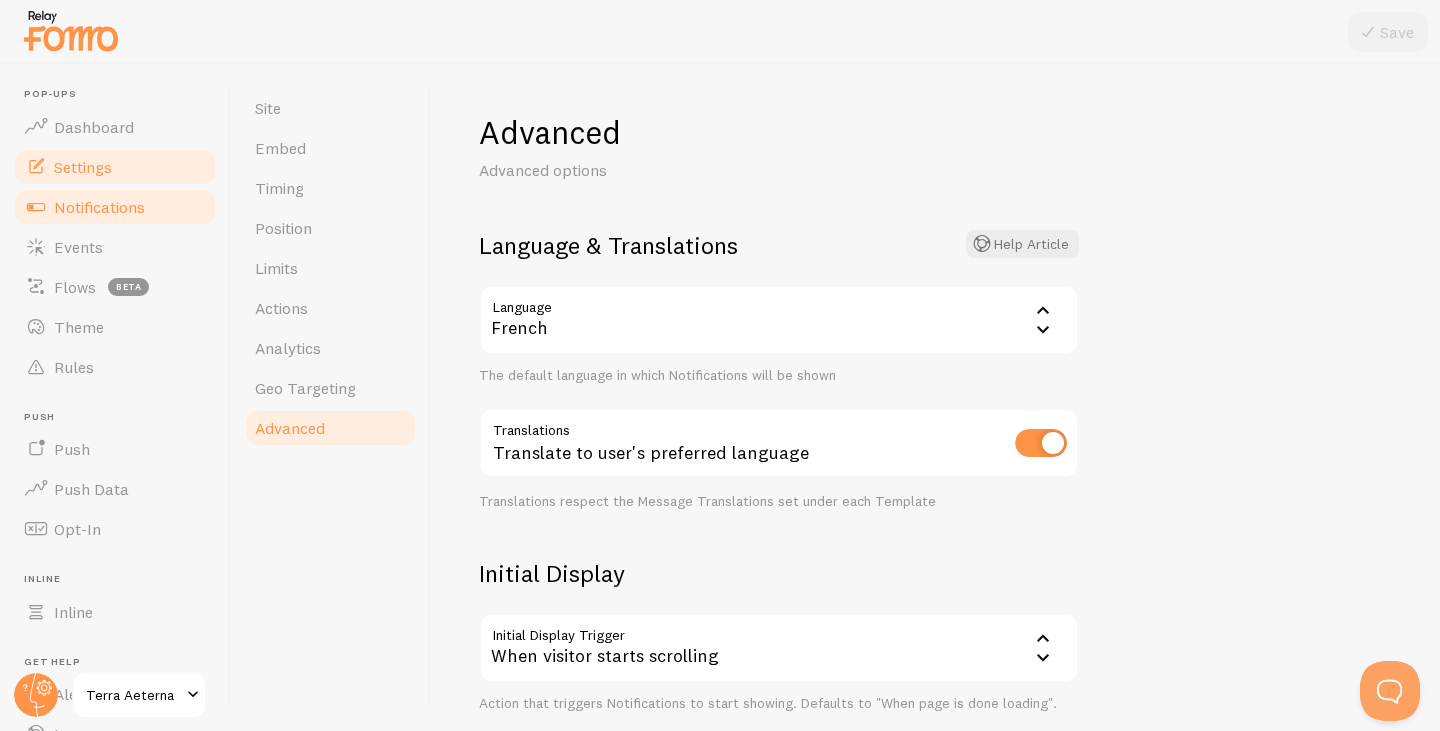 click on "Notifications" at bounding box center (99, 207) 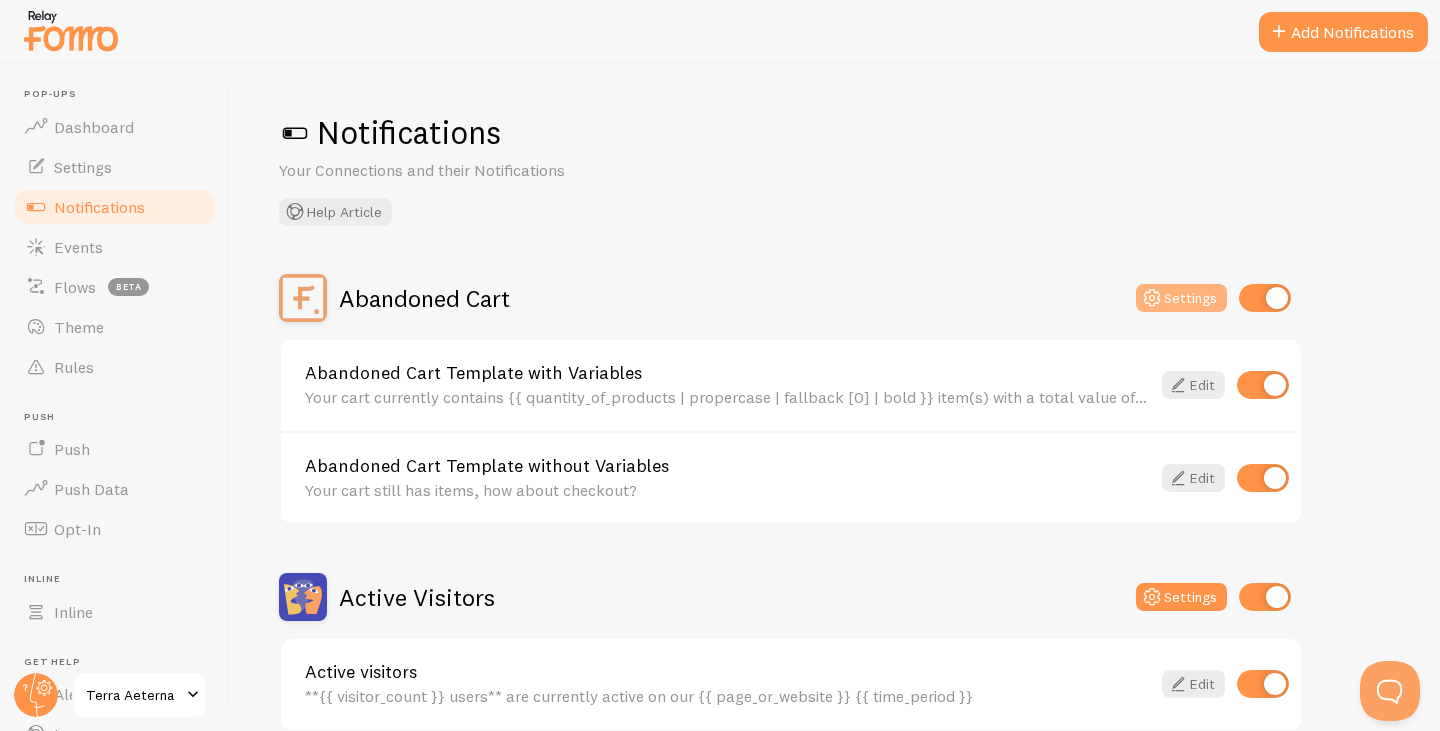 click on "Settings" at bounding box center [1181, 298] 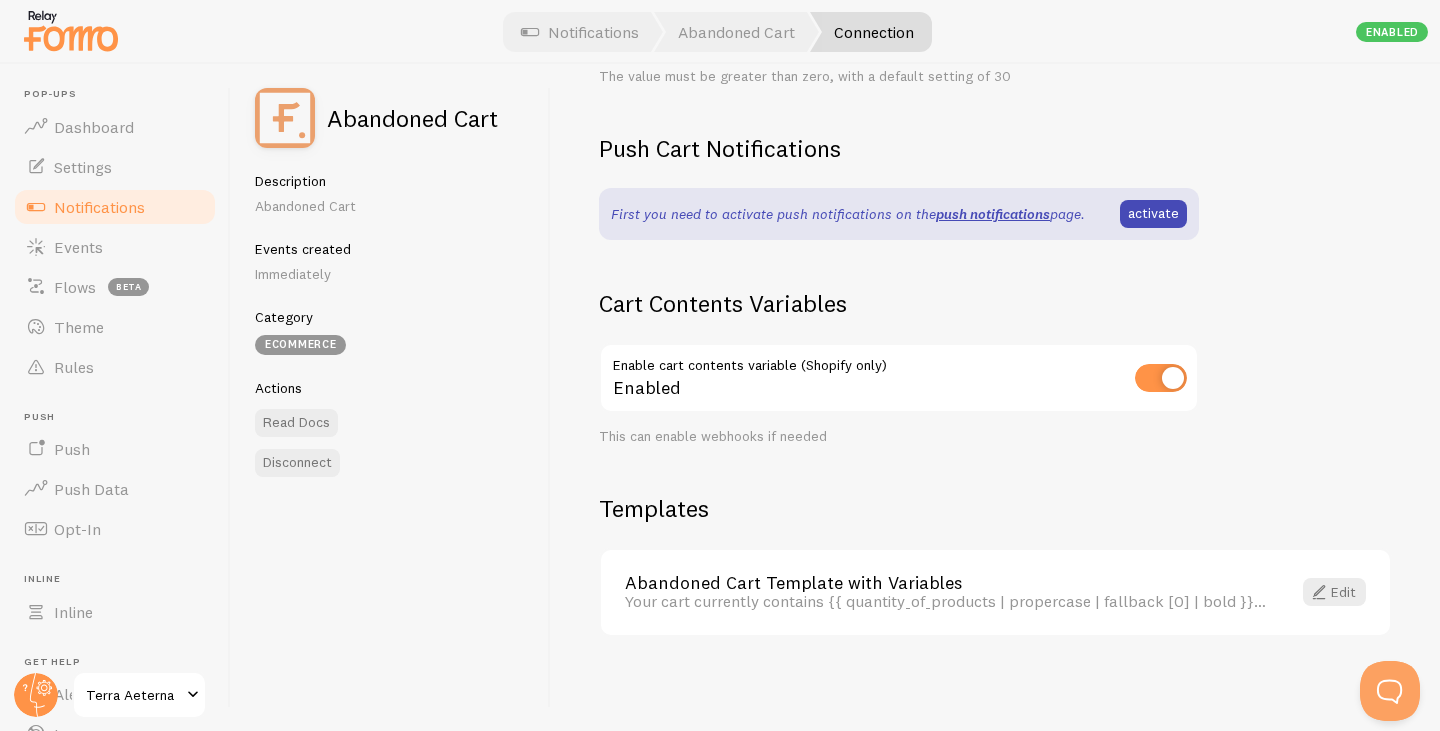 scroll, scrollTop: 555, scrollLeft: 0, axis: vertical 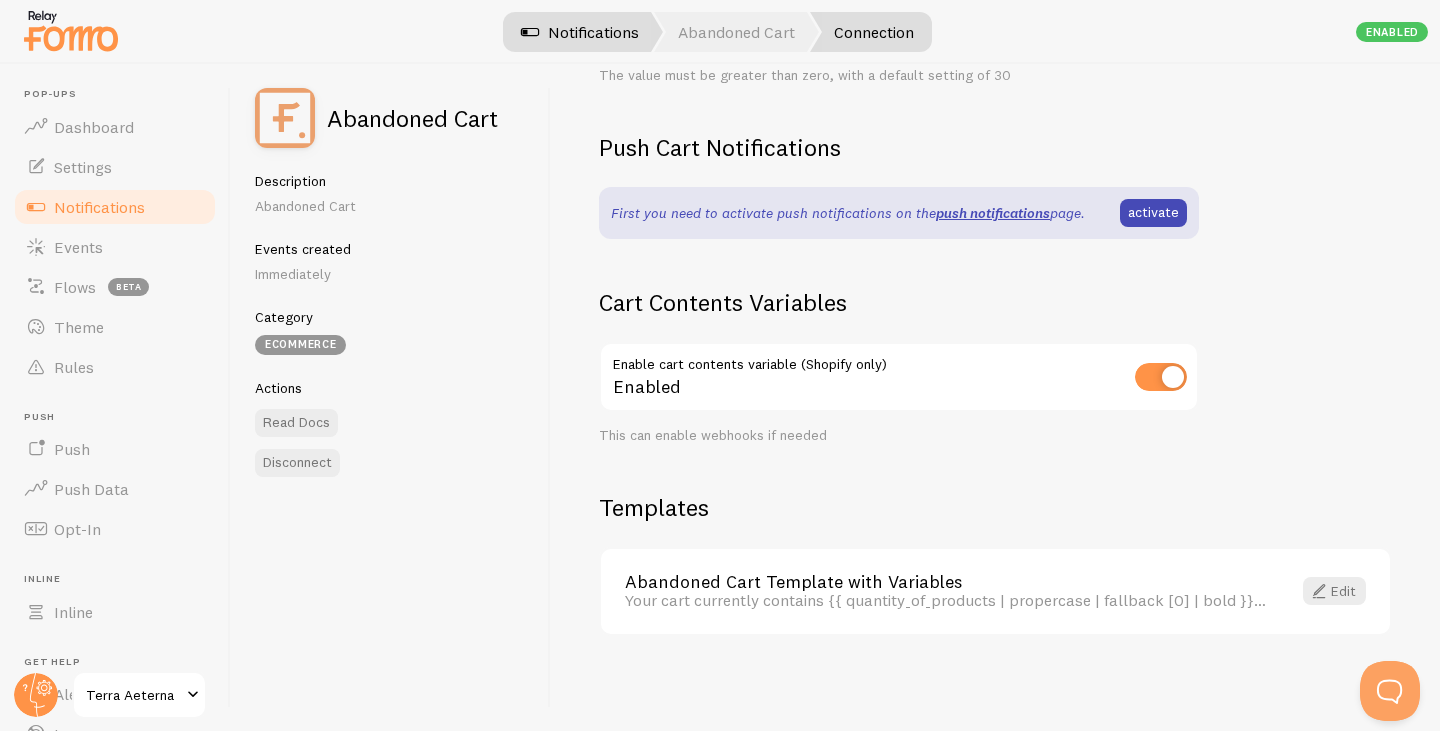 click on "Notifications" at bounding box center (580, 32) 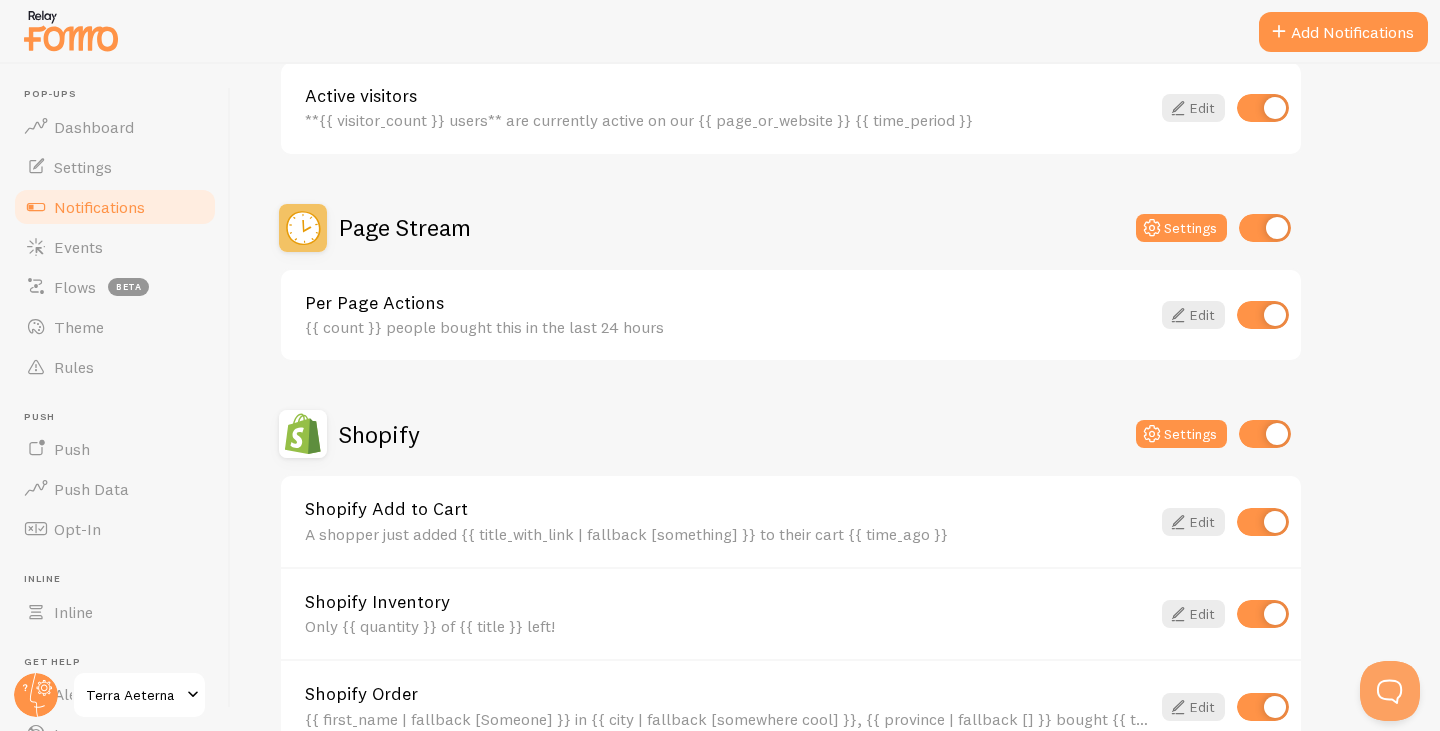 scroll, scrollTop: 700, scrollLeft: 0, axis: vertical 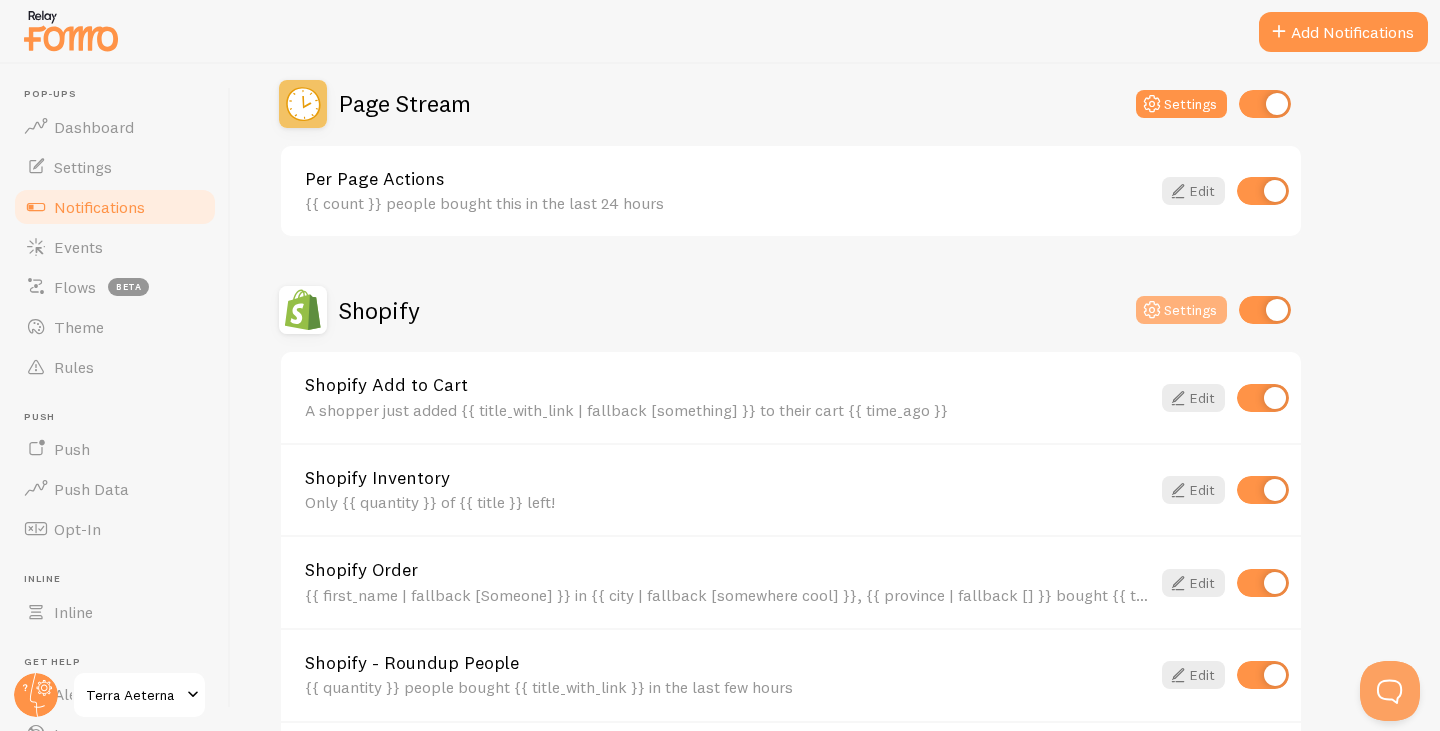click at bounding box center (1152, 310) 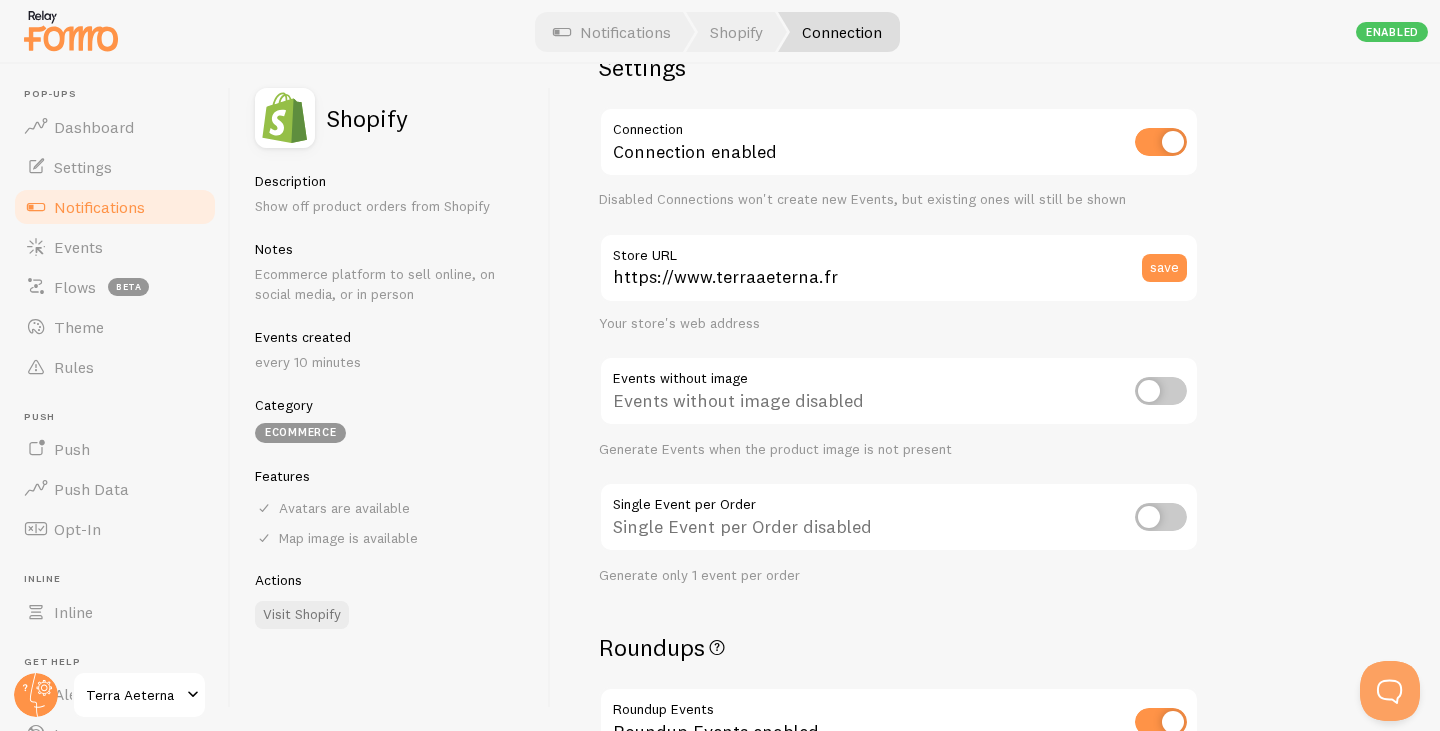 scroll, scrollTop: 0, scrollLeft: 0, axis: both 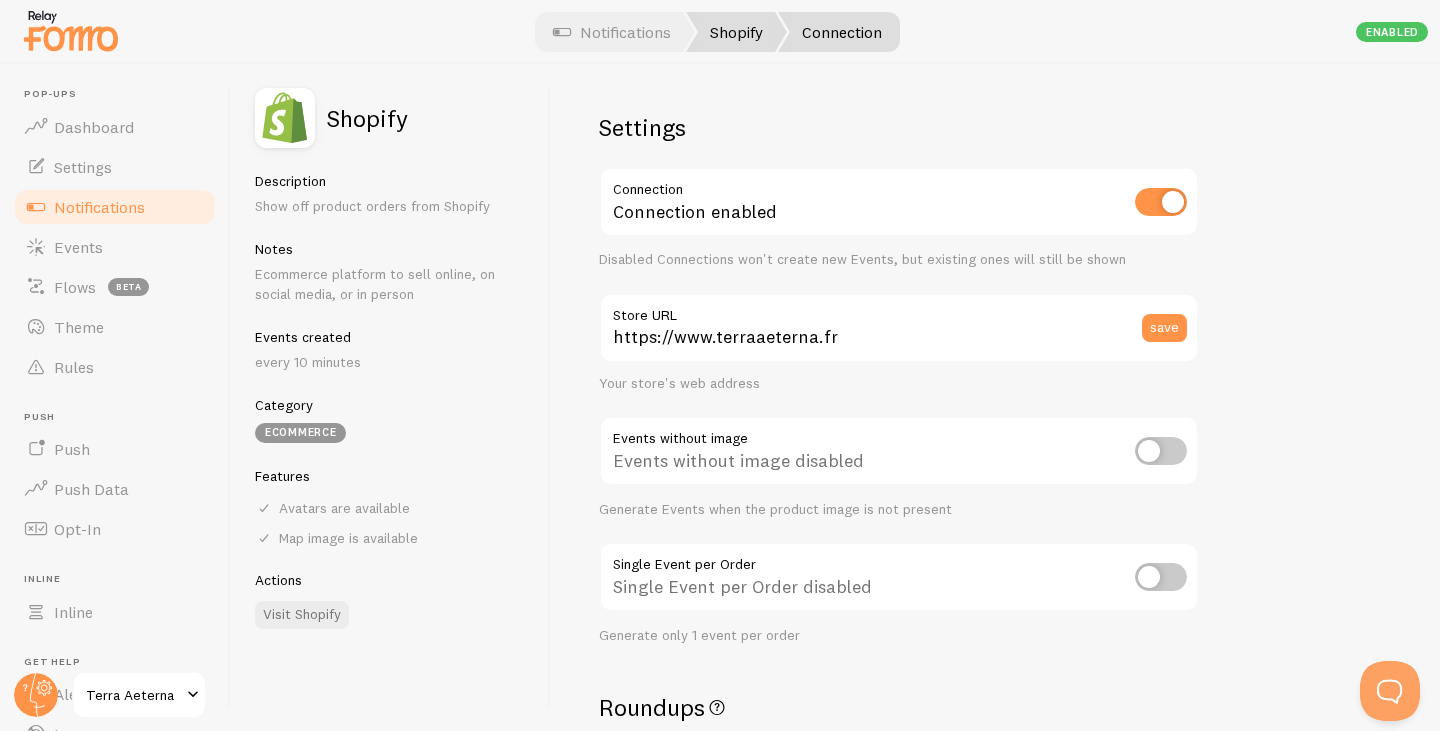click on "Shopify" at bounding box center [736, 32] 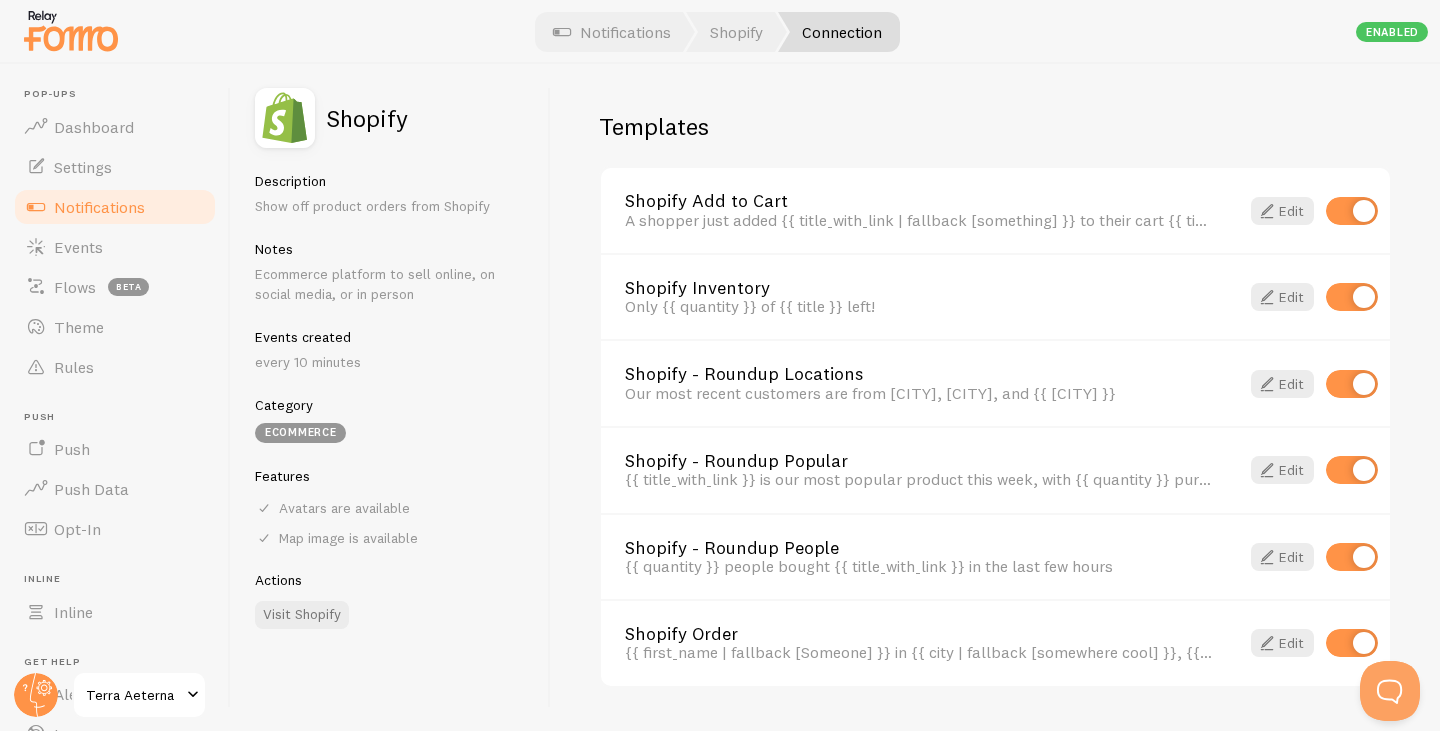 scroll, scrollTop: 1460, scrollLeft: 0, axis: vertical 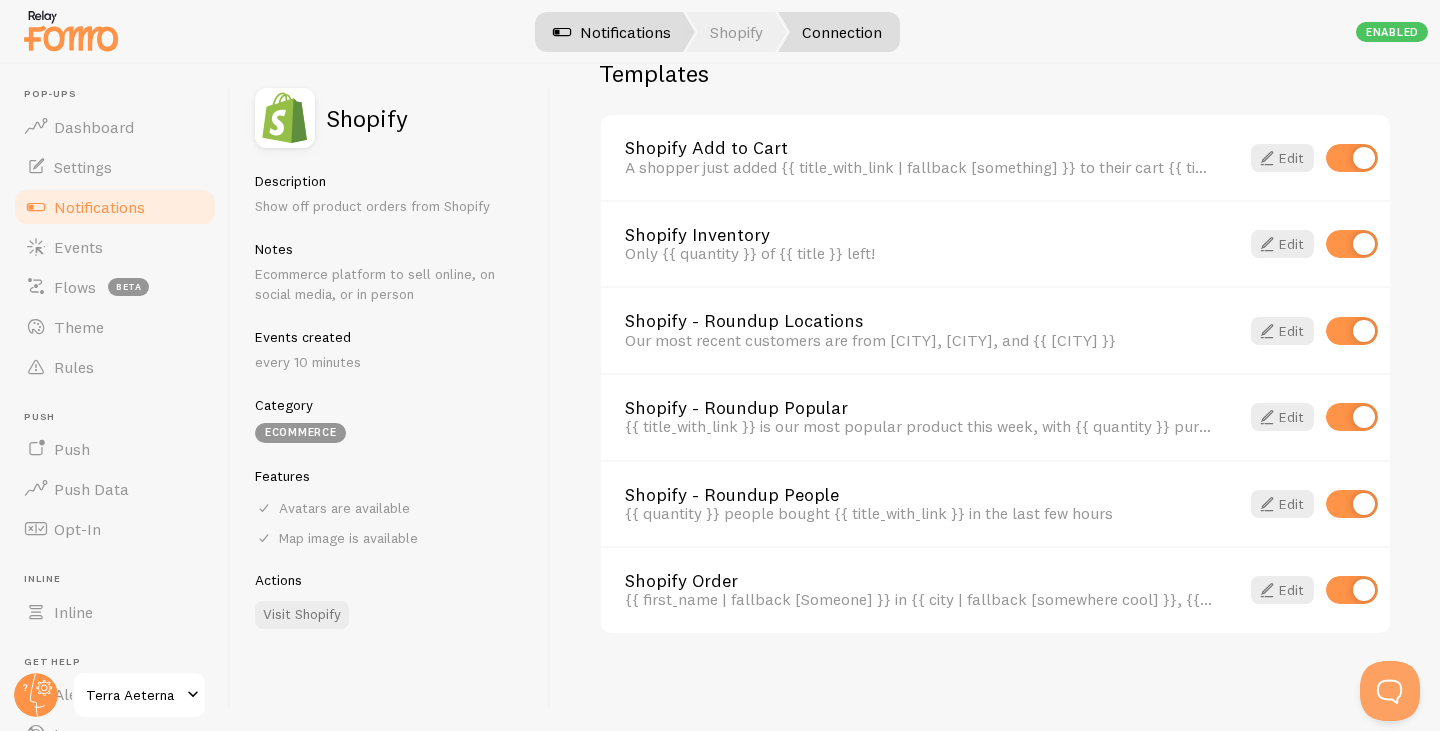 click on "Notifications" at bounding box center (612, 32) 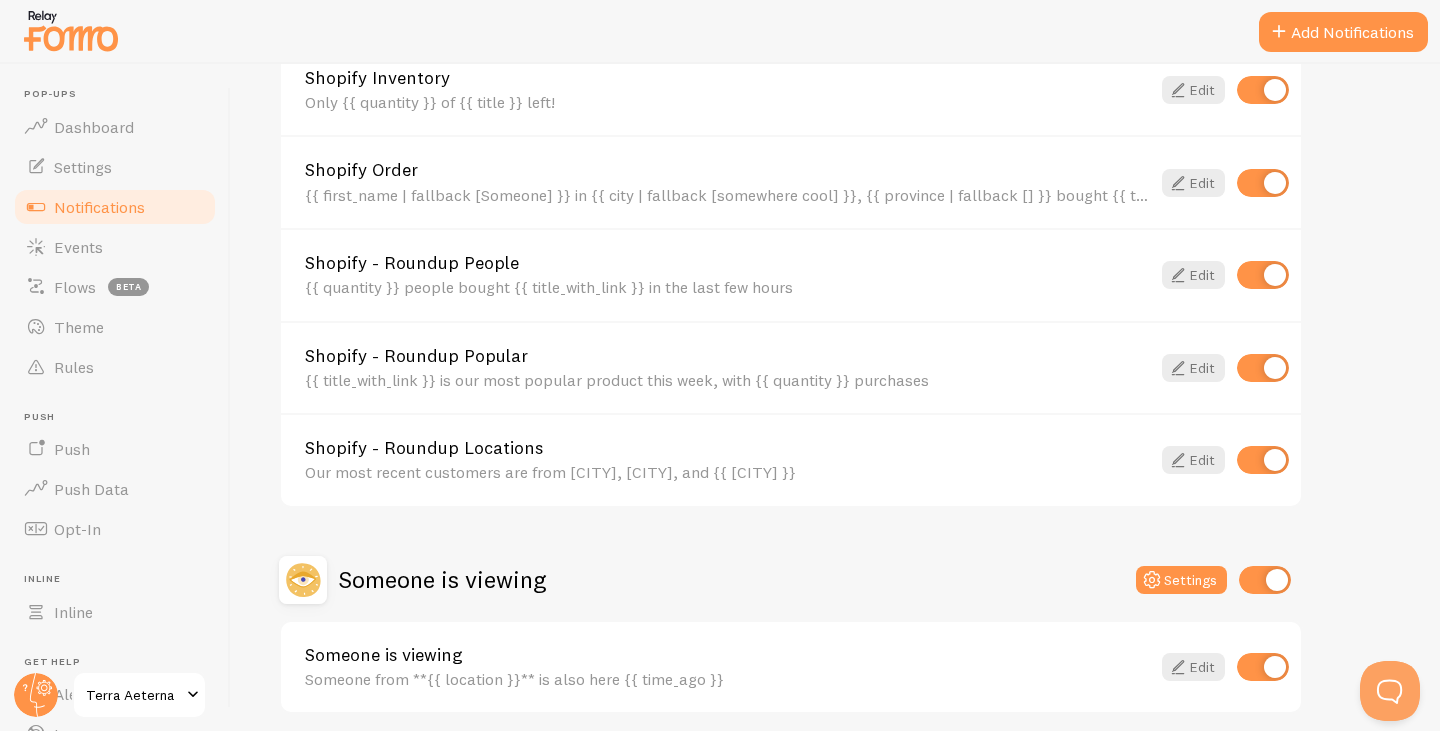 scroll, scrollTop: 1179, scrollLeft: 0, axis: vertical 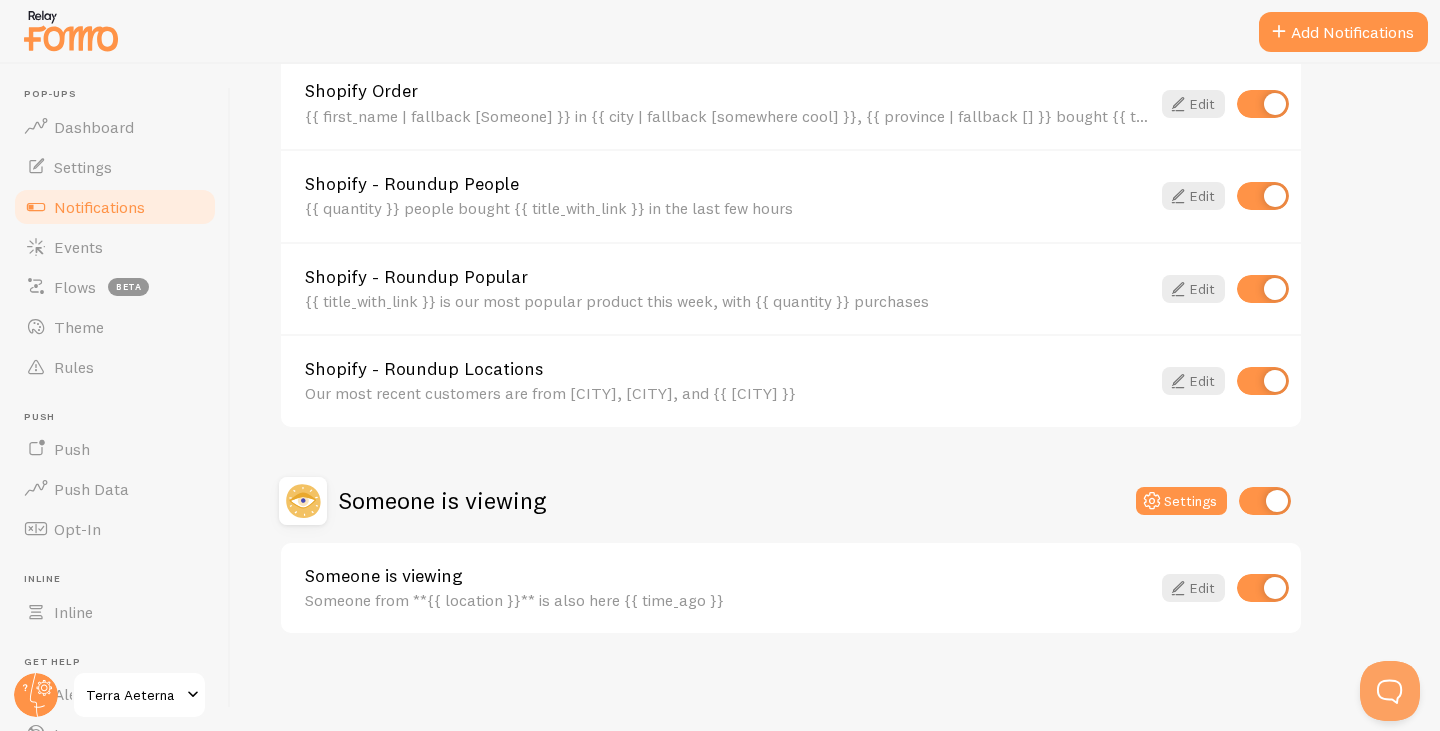 click at bounding box center [71, 30] 